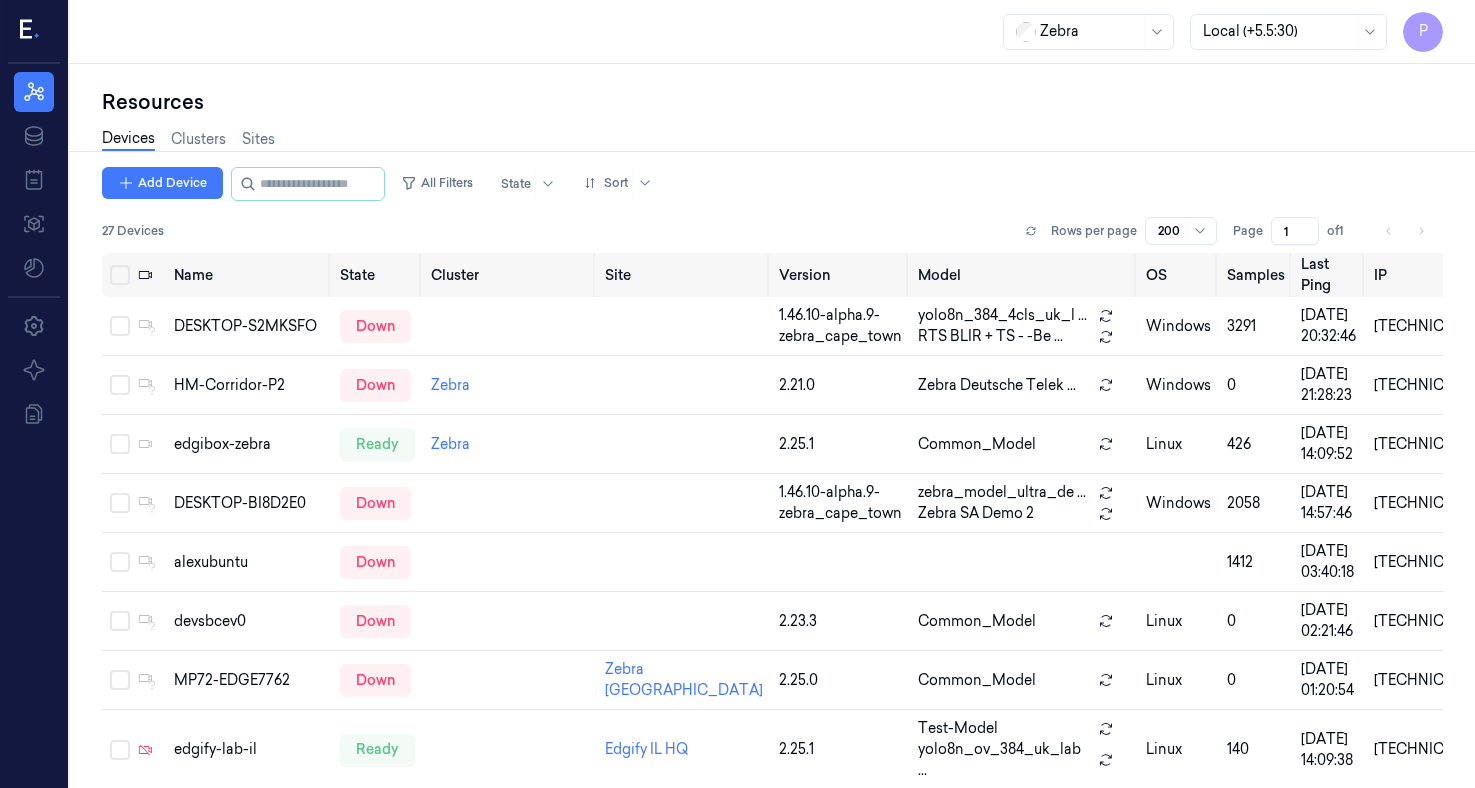 scroll, scrollTop: 0, scrollLeft: 0, axis: both 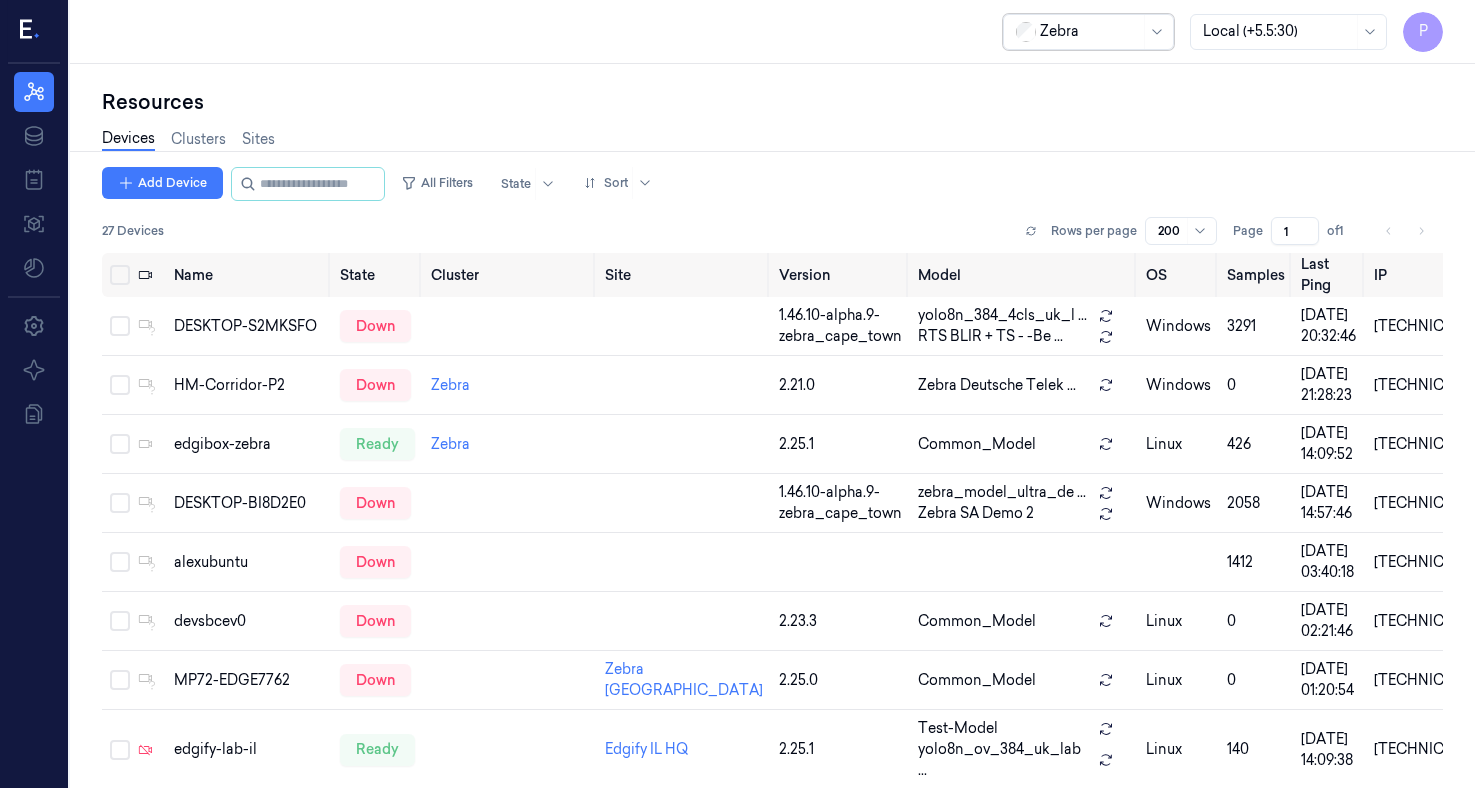 click at bounding box center (1156, 32) 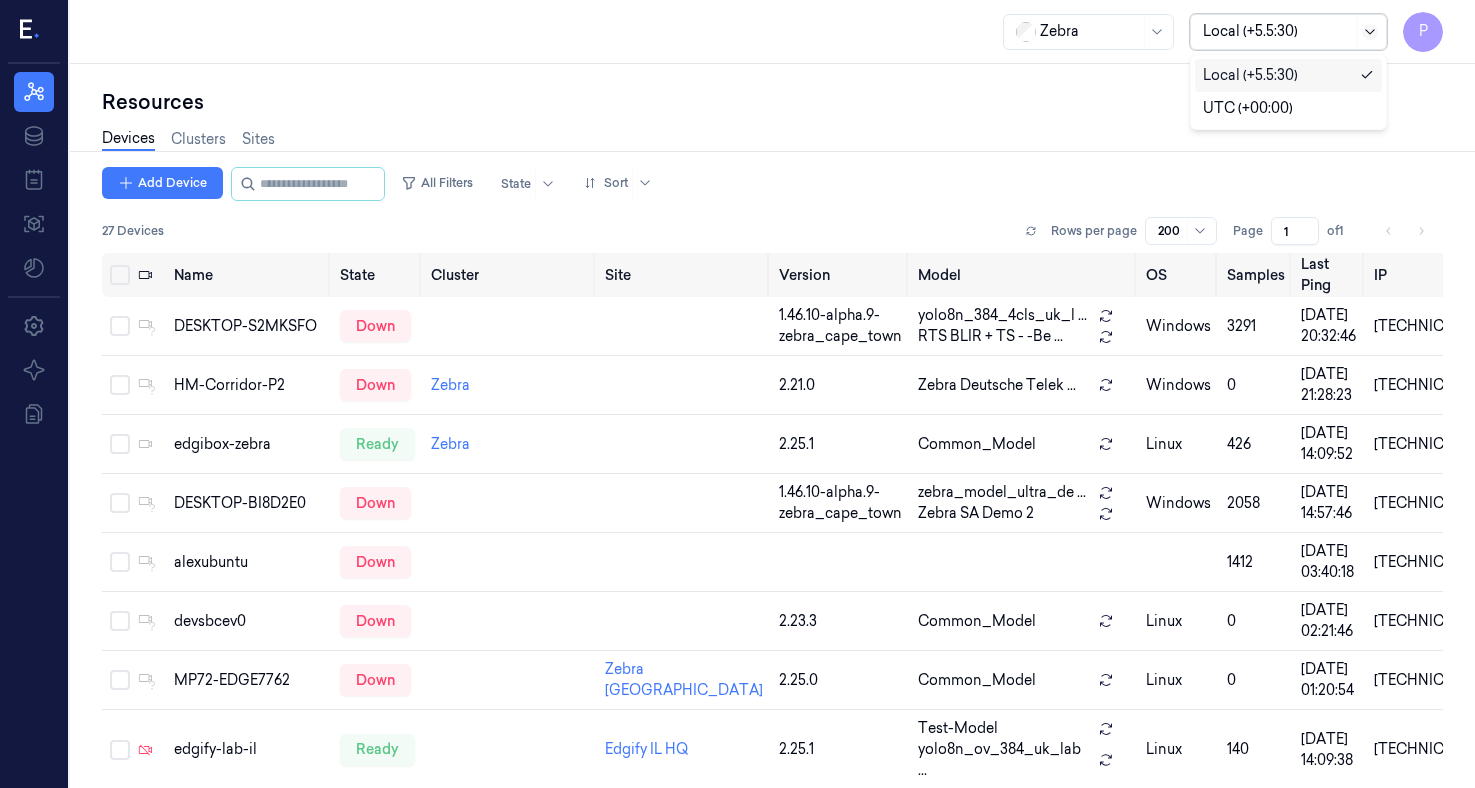 click 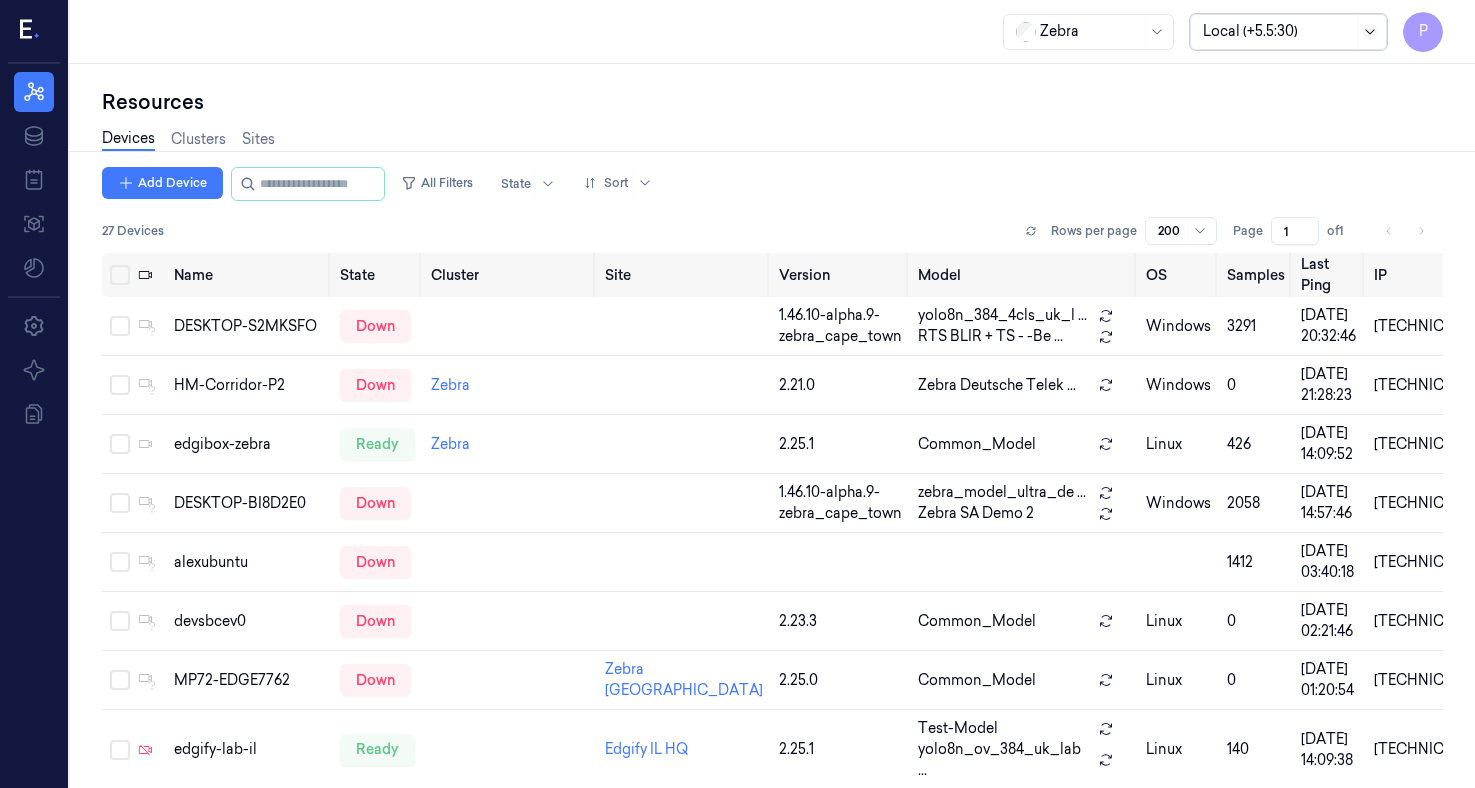 click 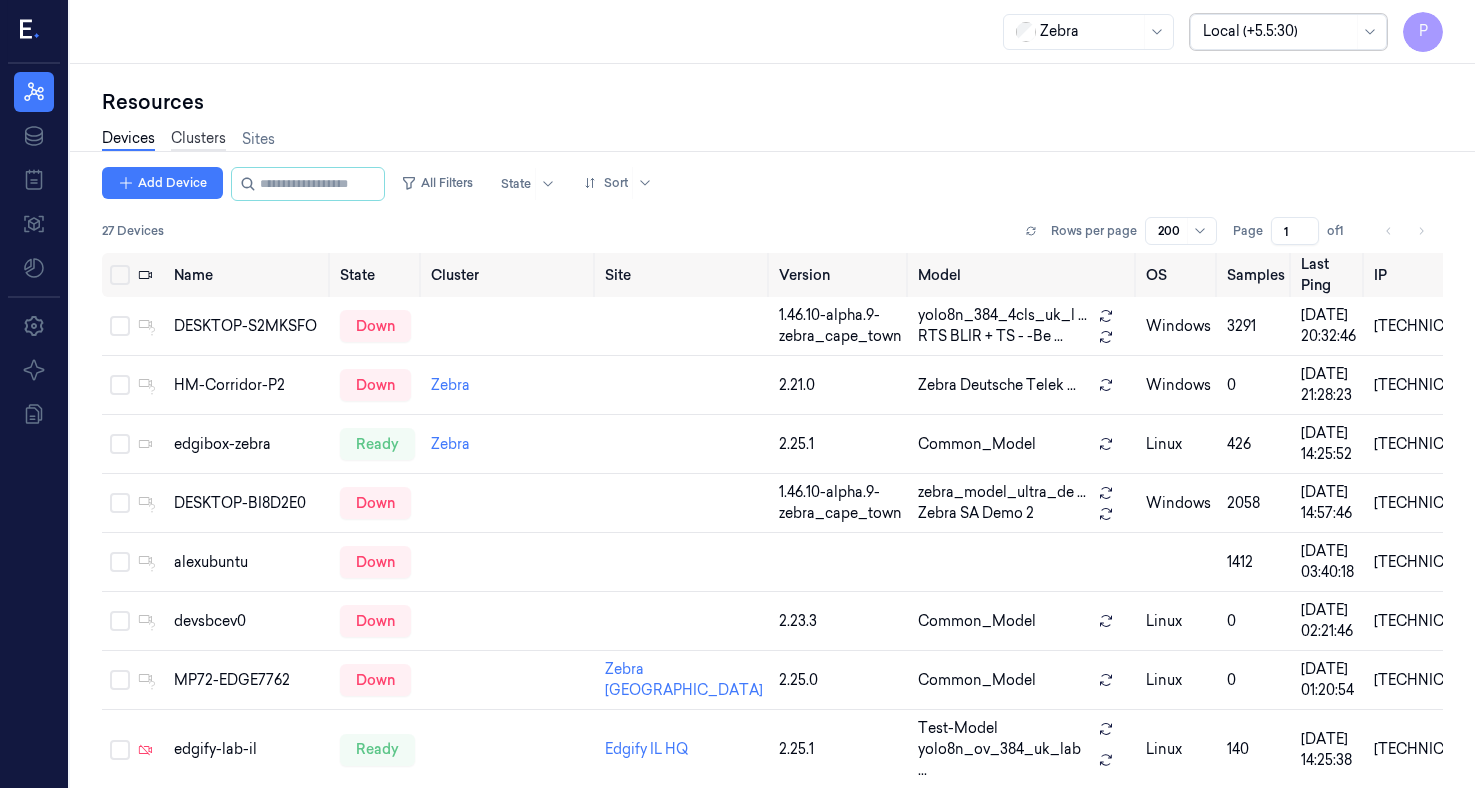 click on "Clusters" at bounding box center (198, 139) 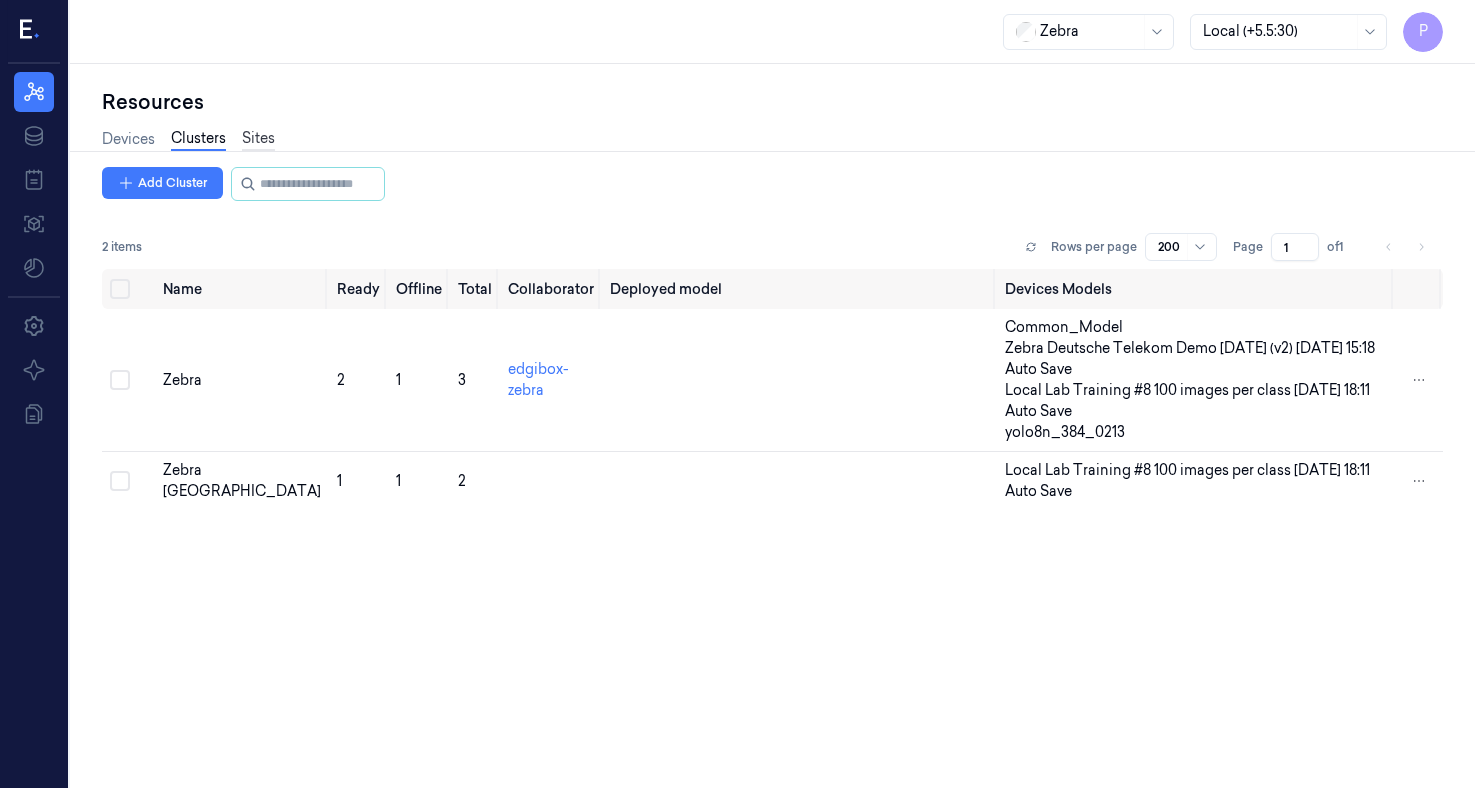 click on "Sites" at bounding box center (258, 139) 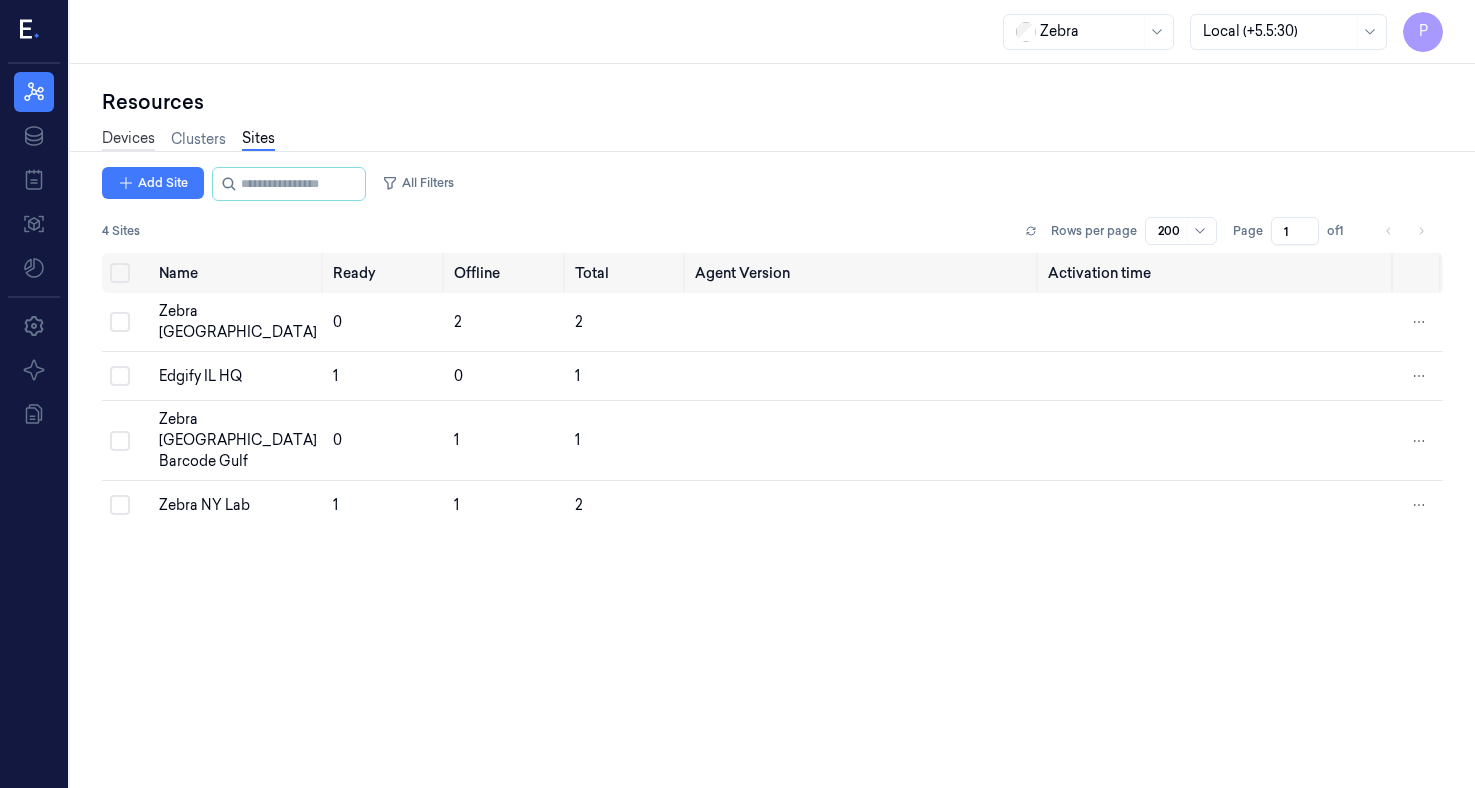 click on "Devices" at bounding box center (128, 139) 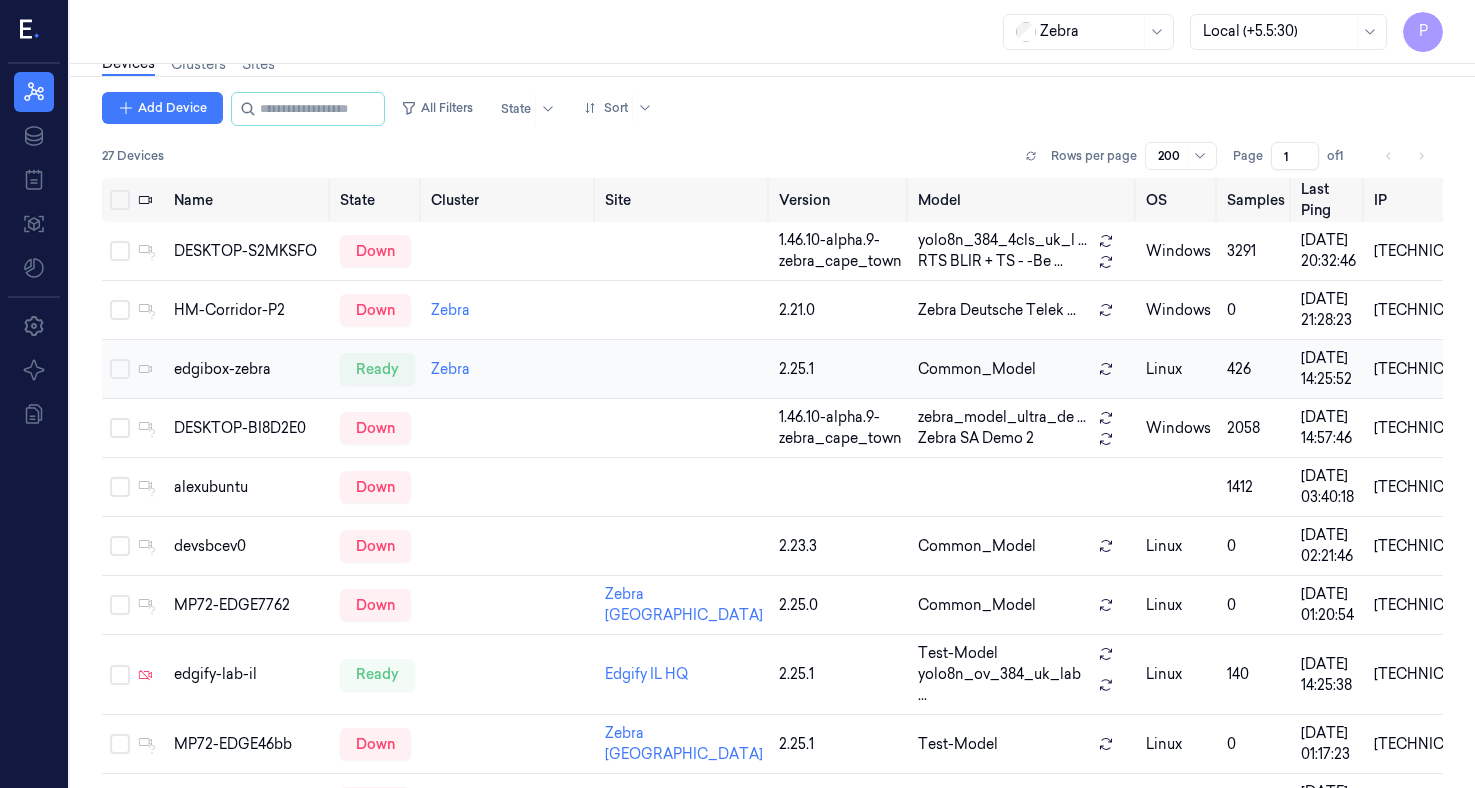 scroll, scrollTop: 0, scrollLeft: 0, axis: both 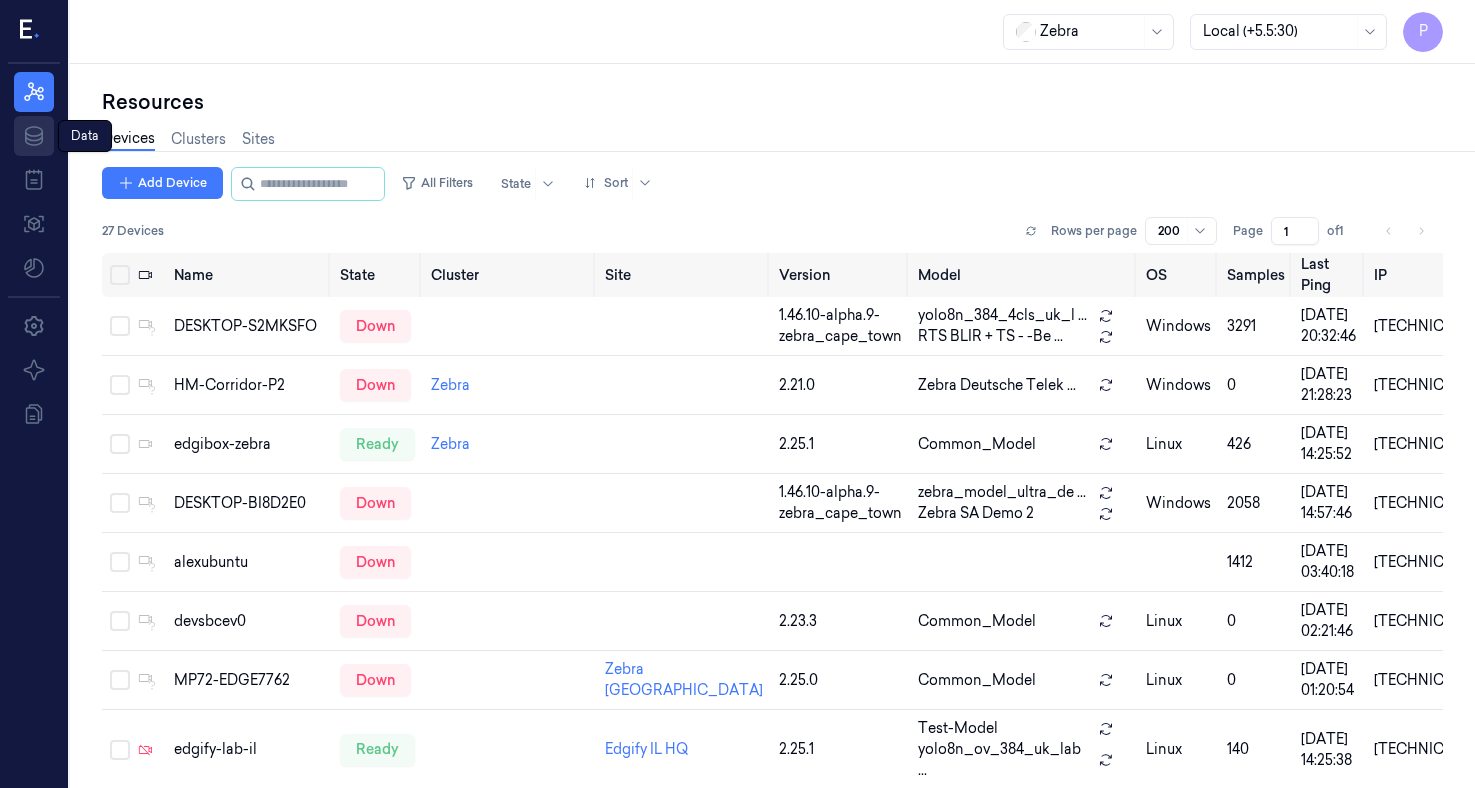 click 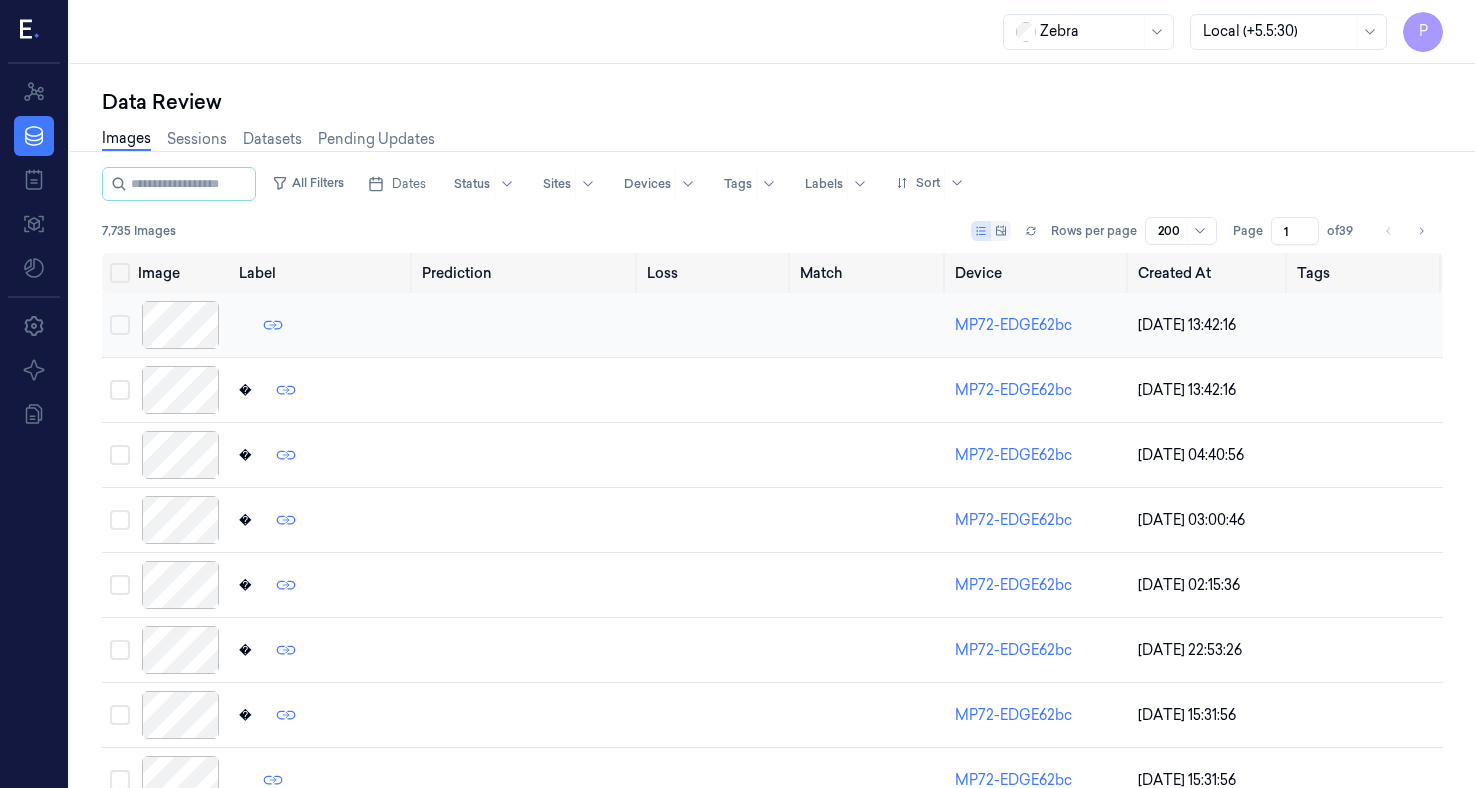 click at bounding box center [180, 325] 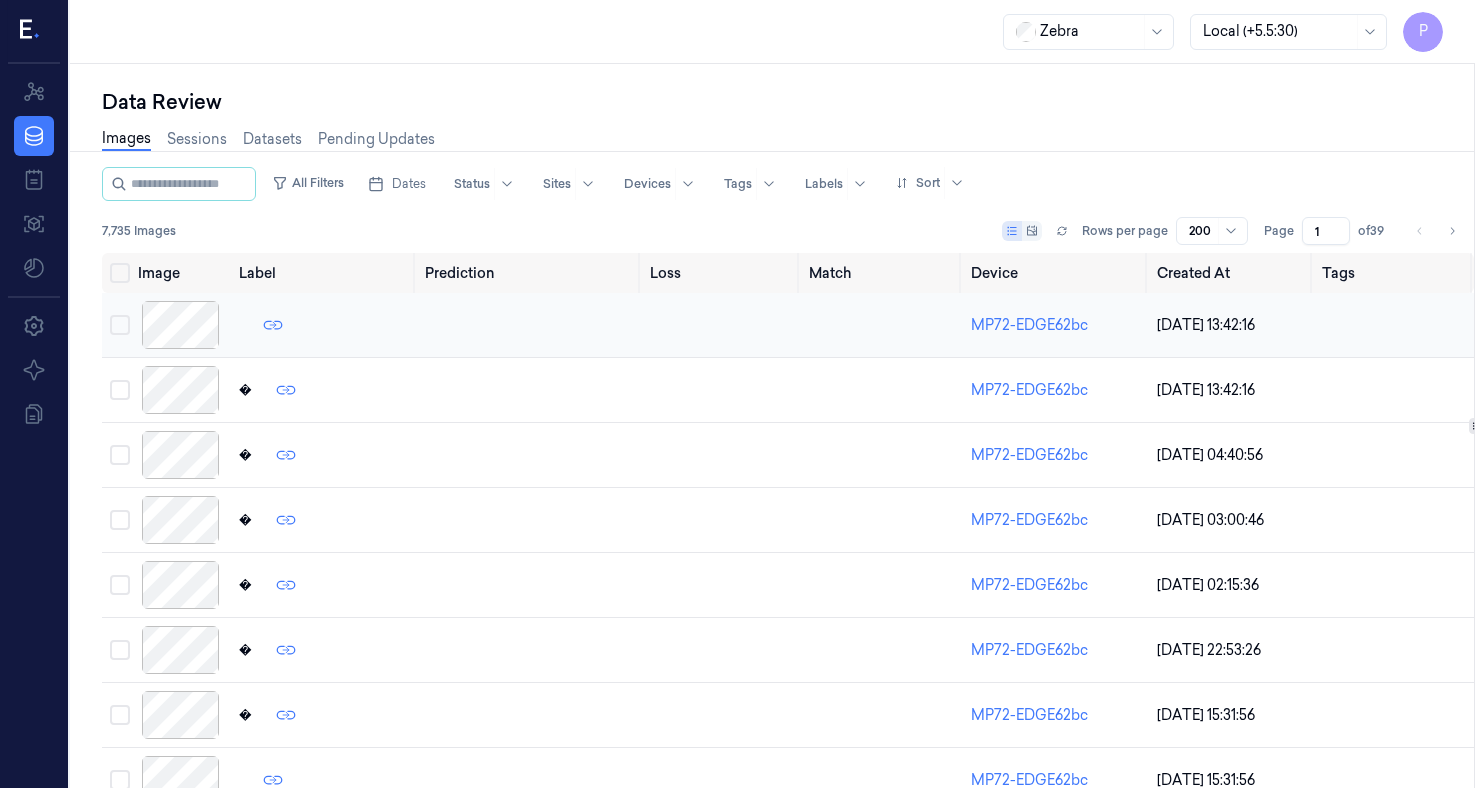 scroll, scrollTop: 0, scrollLeft: 0, axis: both 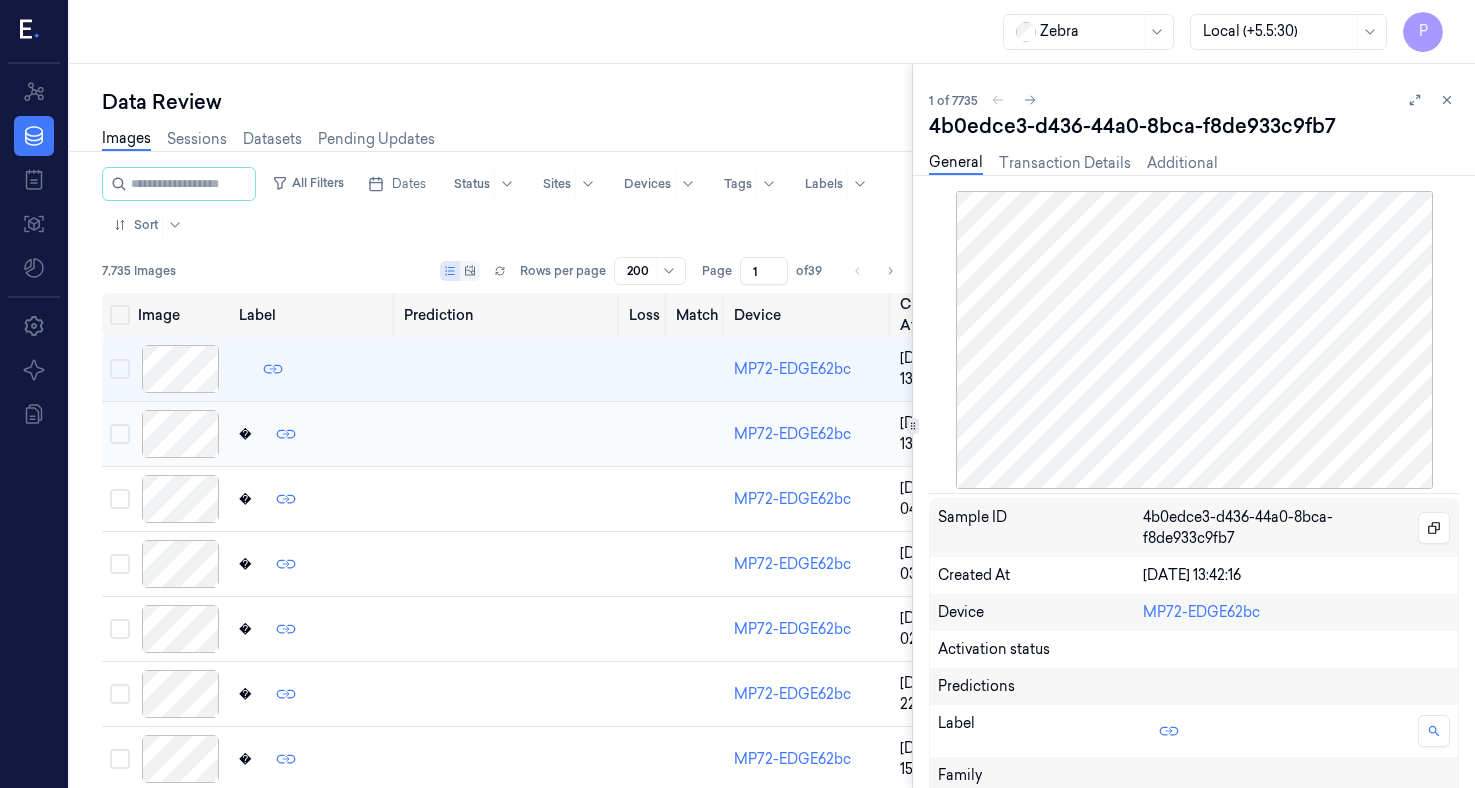 click at bounding box center (180, 434) 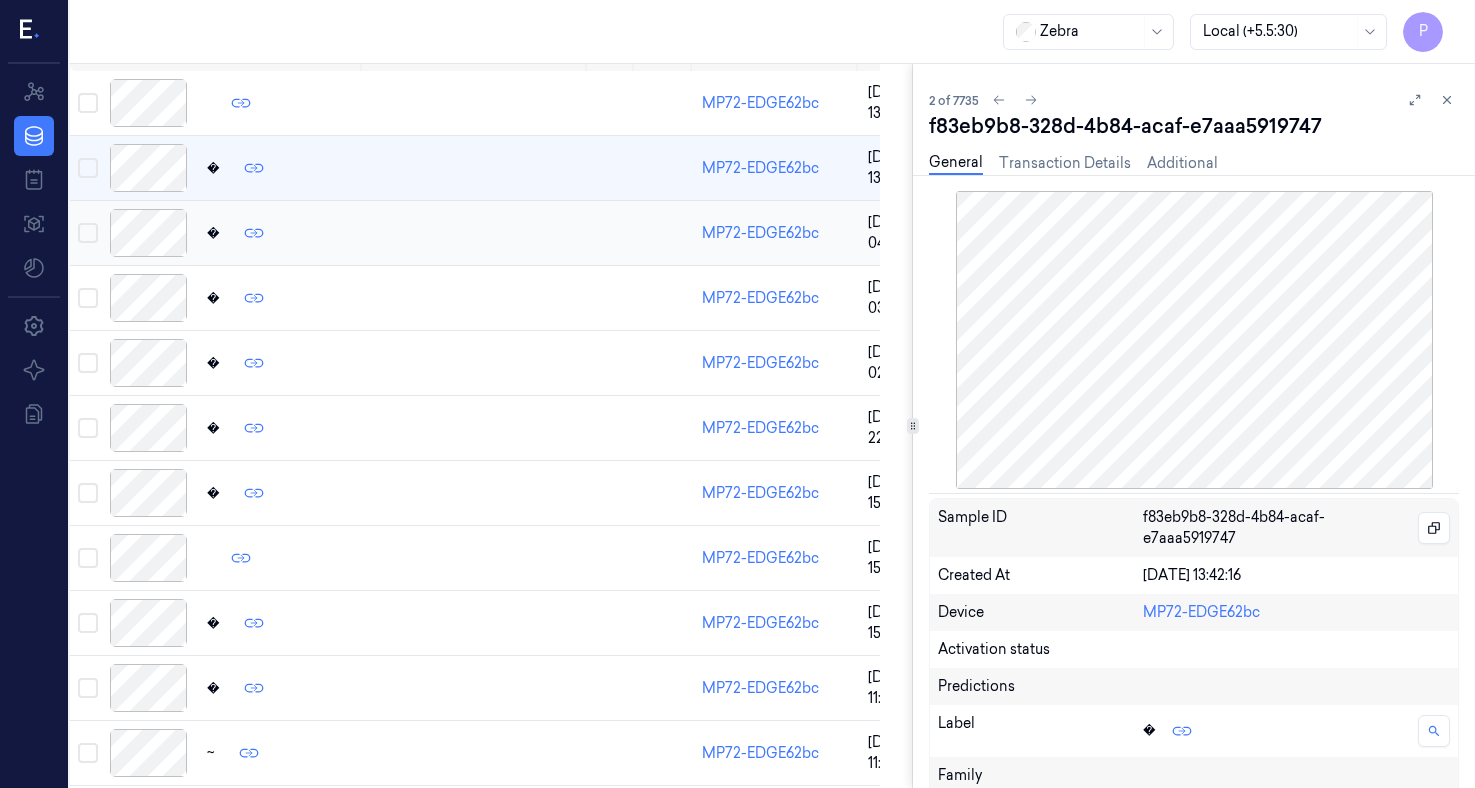 scroll, scrollTop: 220, scrollLeft: 32, axis: both 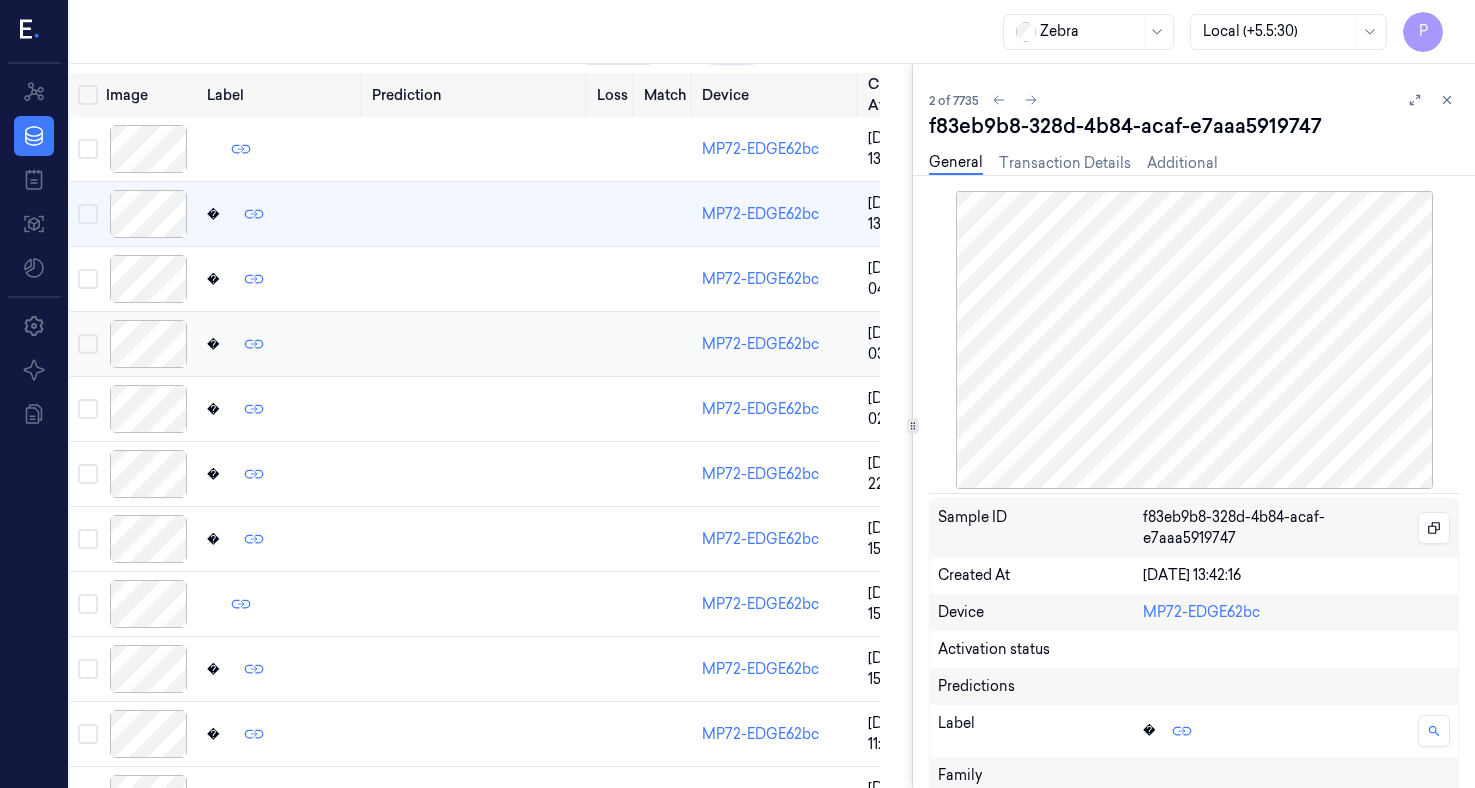 click at bounding box center [148, 344] 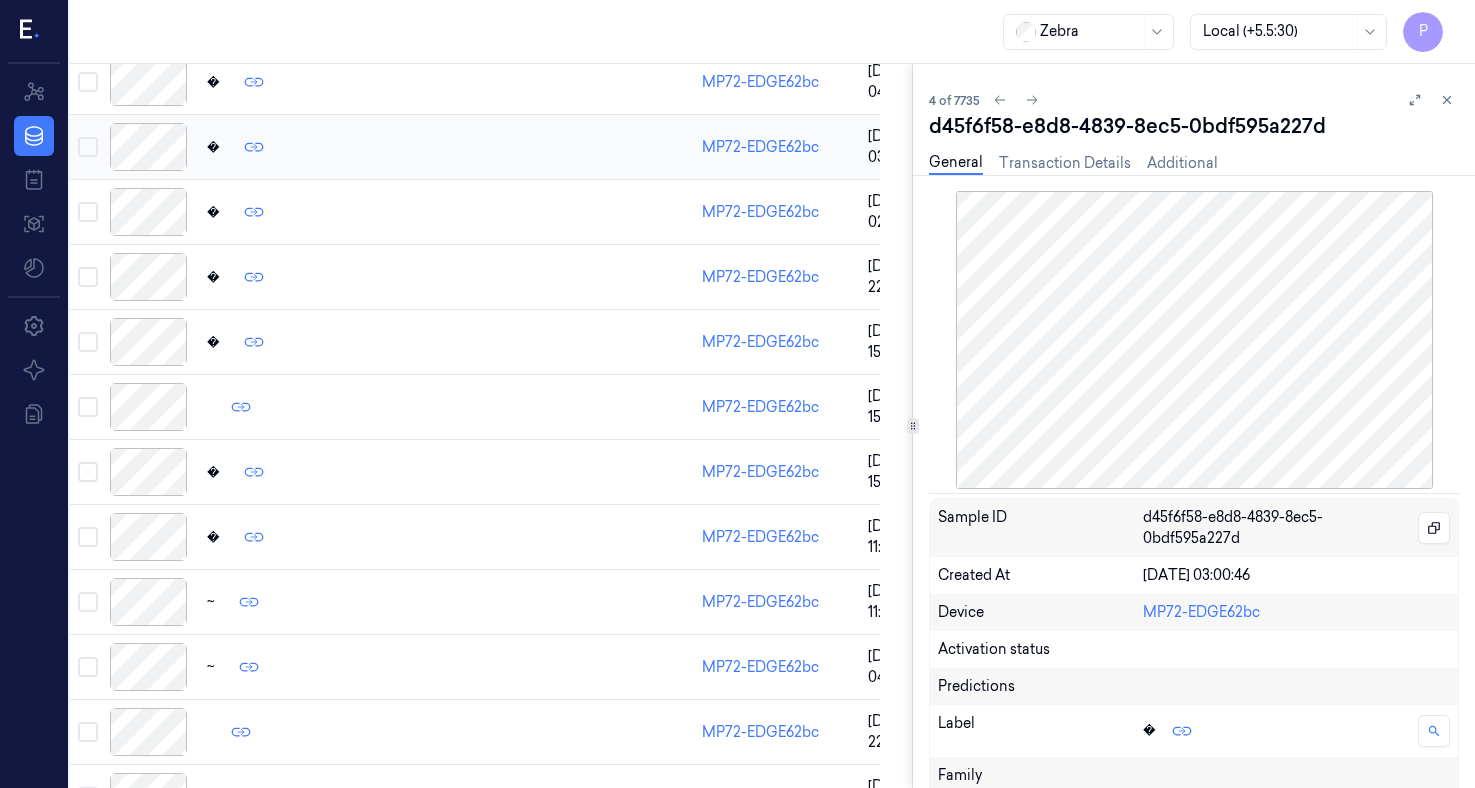 scroll, scrollTop: 458, scrollLeft: 32, axis: both 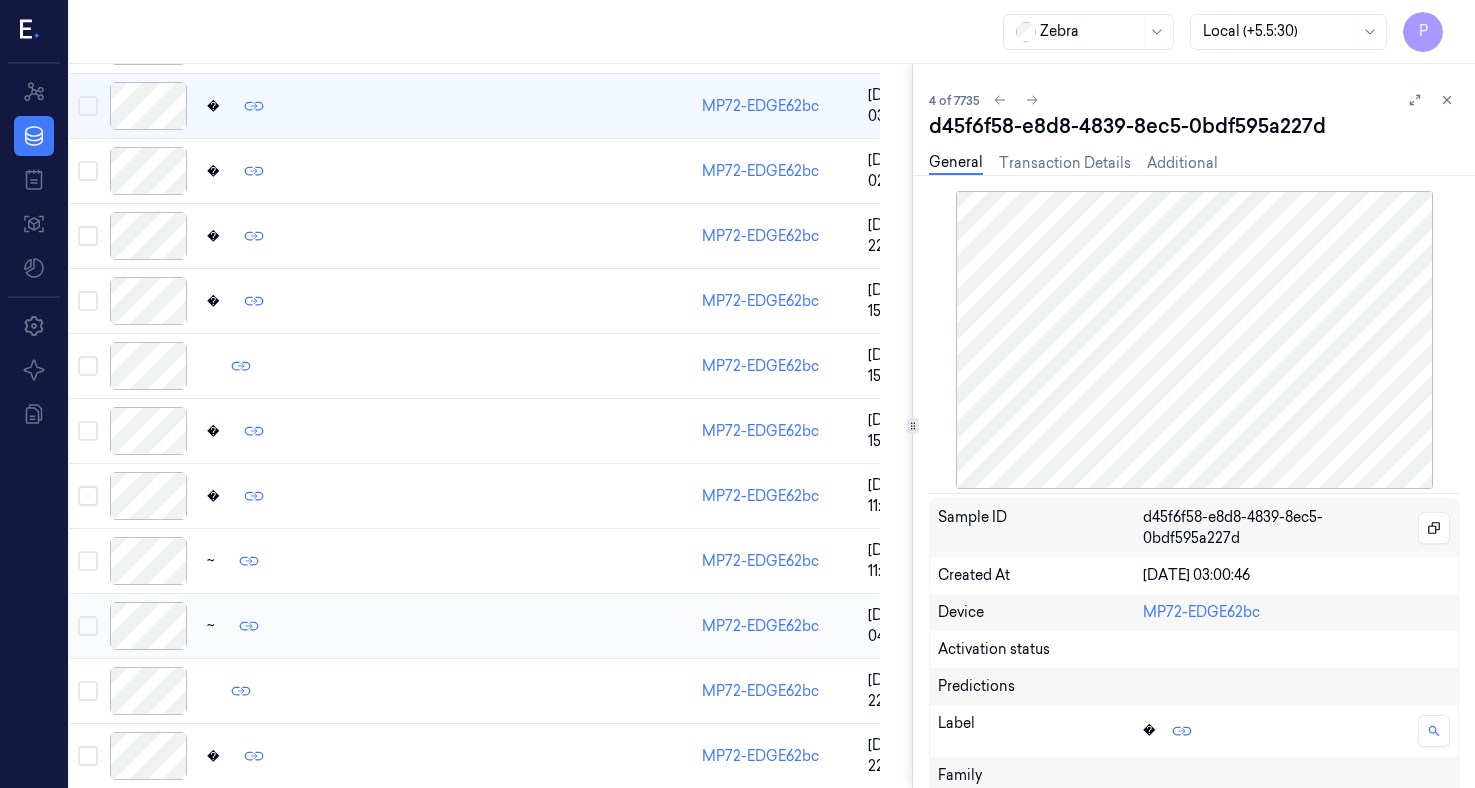 click at bounding box center (148, 626) 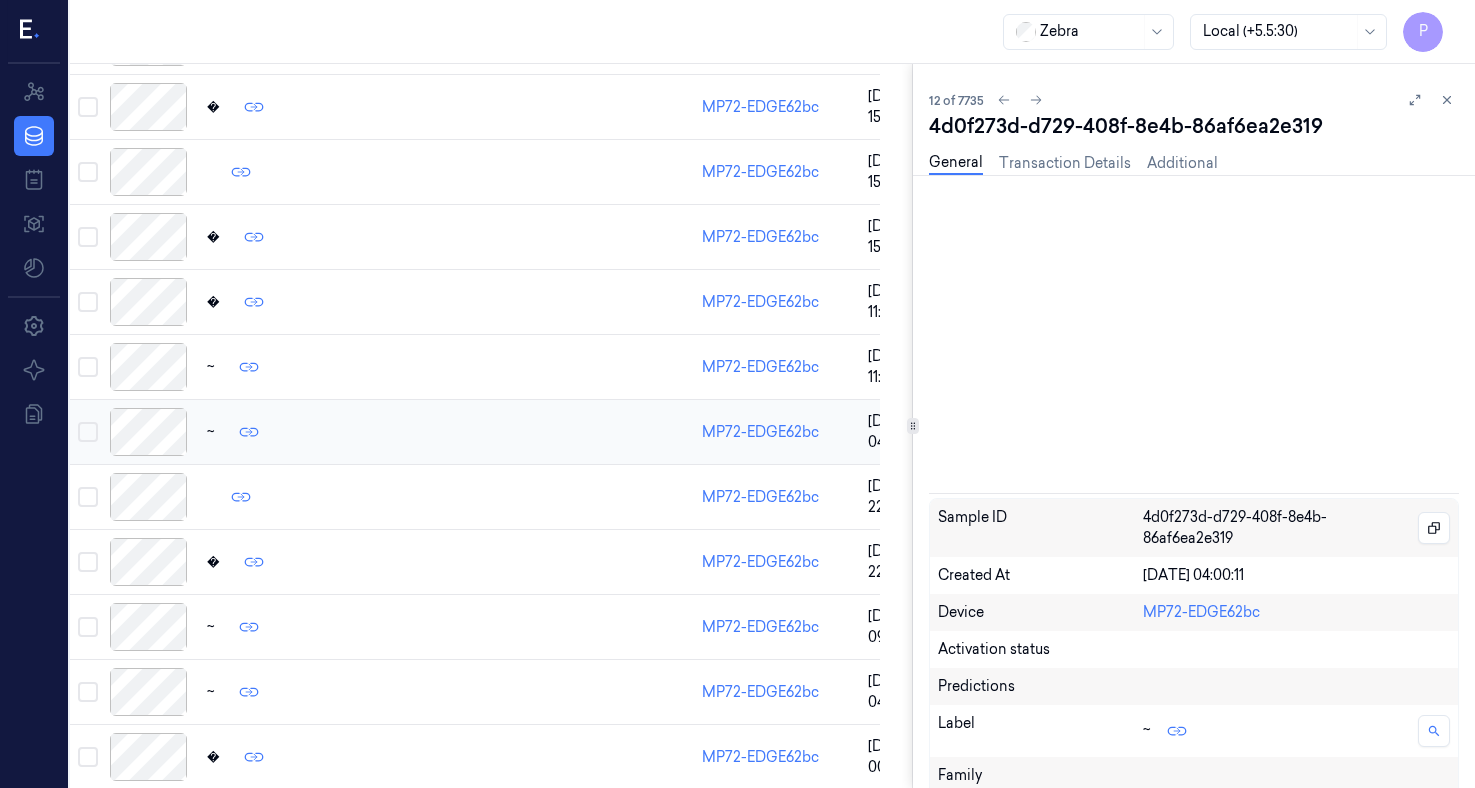 scroll, scrollTop: 654, scrollLeft: 32, axis: both 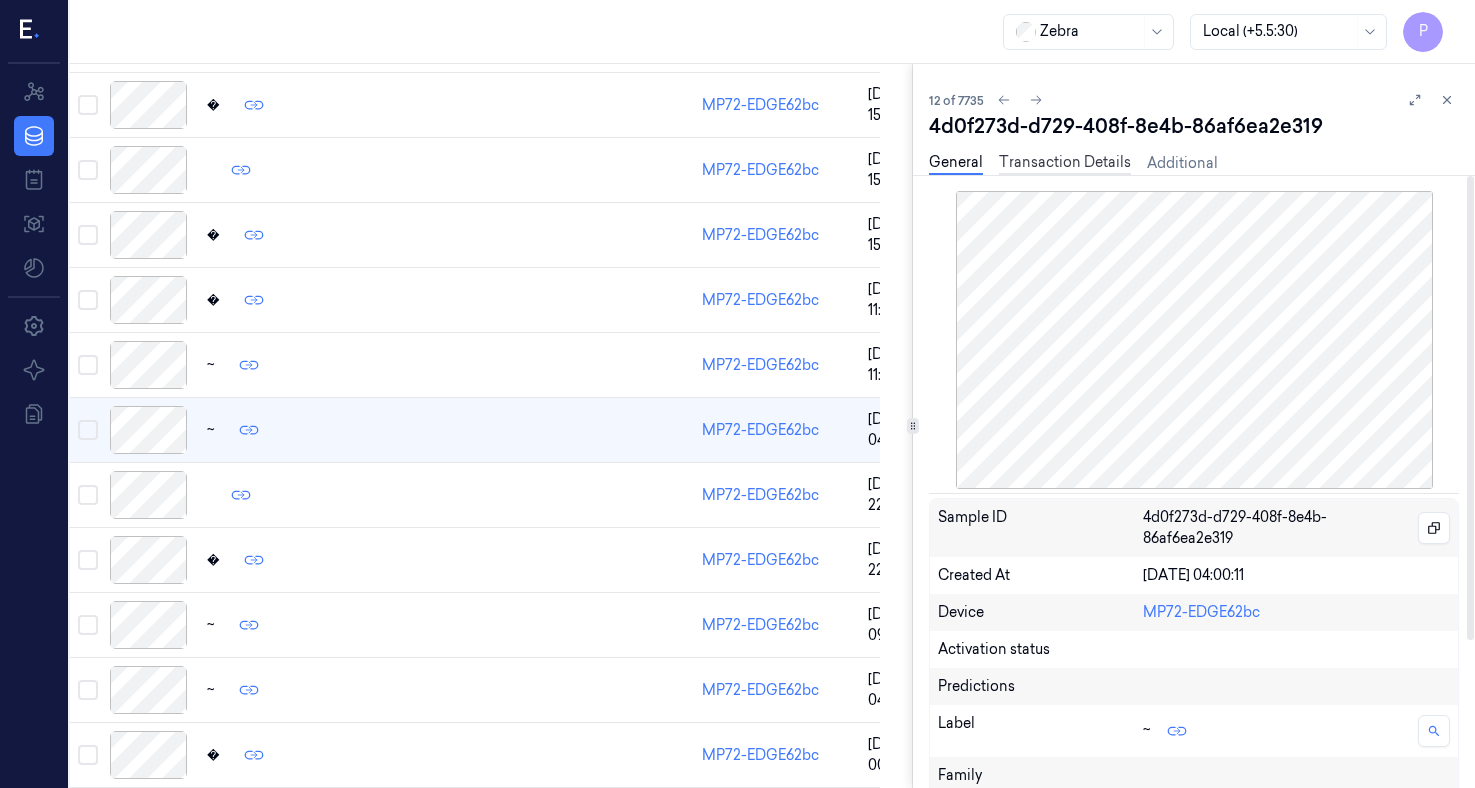 click on "Transaction Details" at bounding box center [1065, 163] 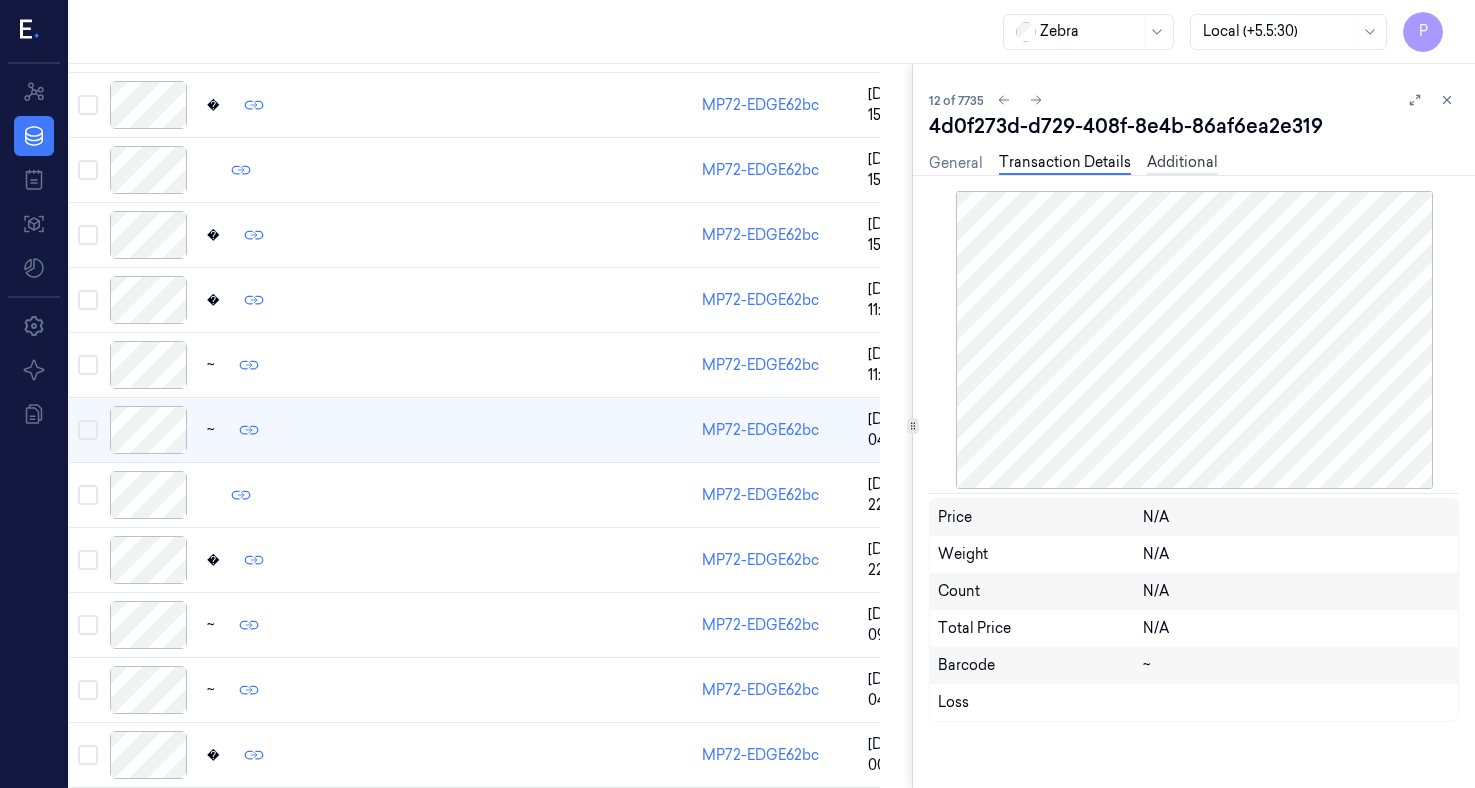 click on "Additional" at bounding box center (1182, 163) 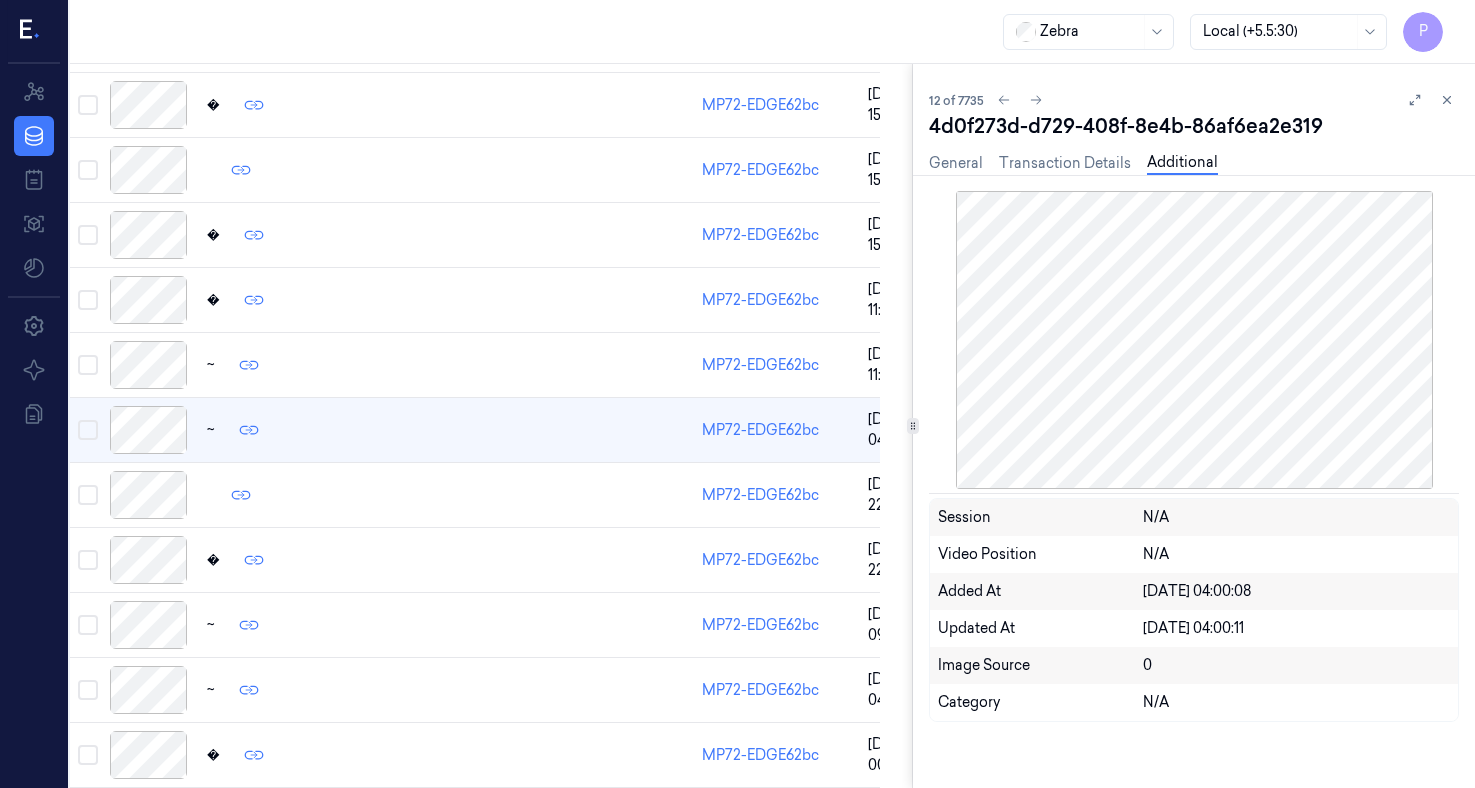 click on "12
of 7735 4d0f273d-d729-408f-8e4b-86af6ea2e319 General Transaction Details Additional Session N/A Video Position N/A Added At [DATE] 04:00:08 Updated At [DATE] 04:00:11 Image Source 0 Category N/A" at bounding box center [1194, 426] 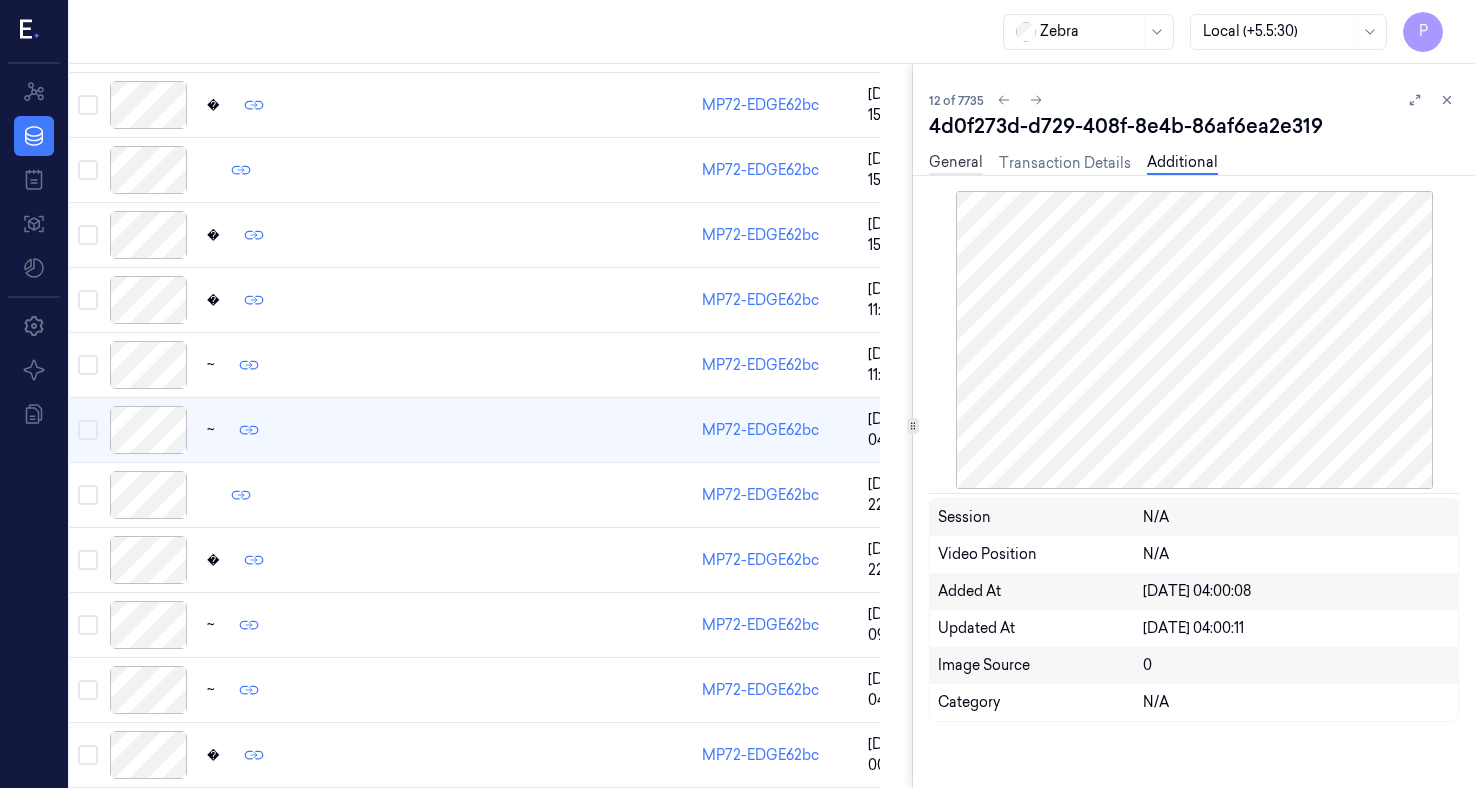 click on "General" at bounding box center (956, 163) 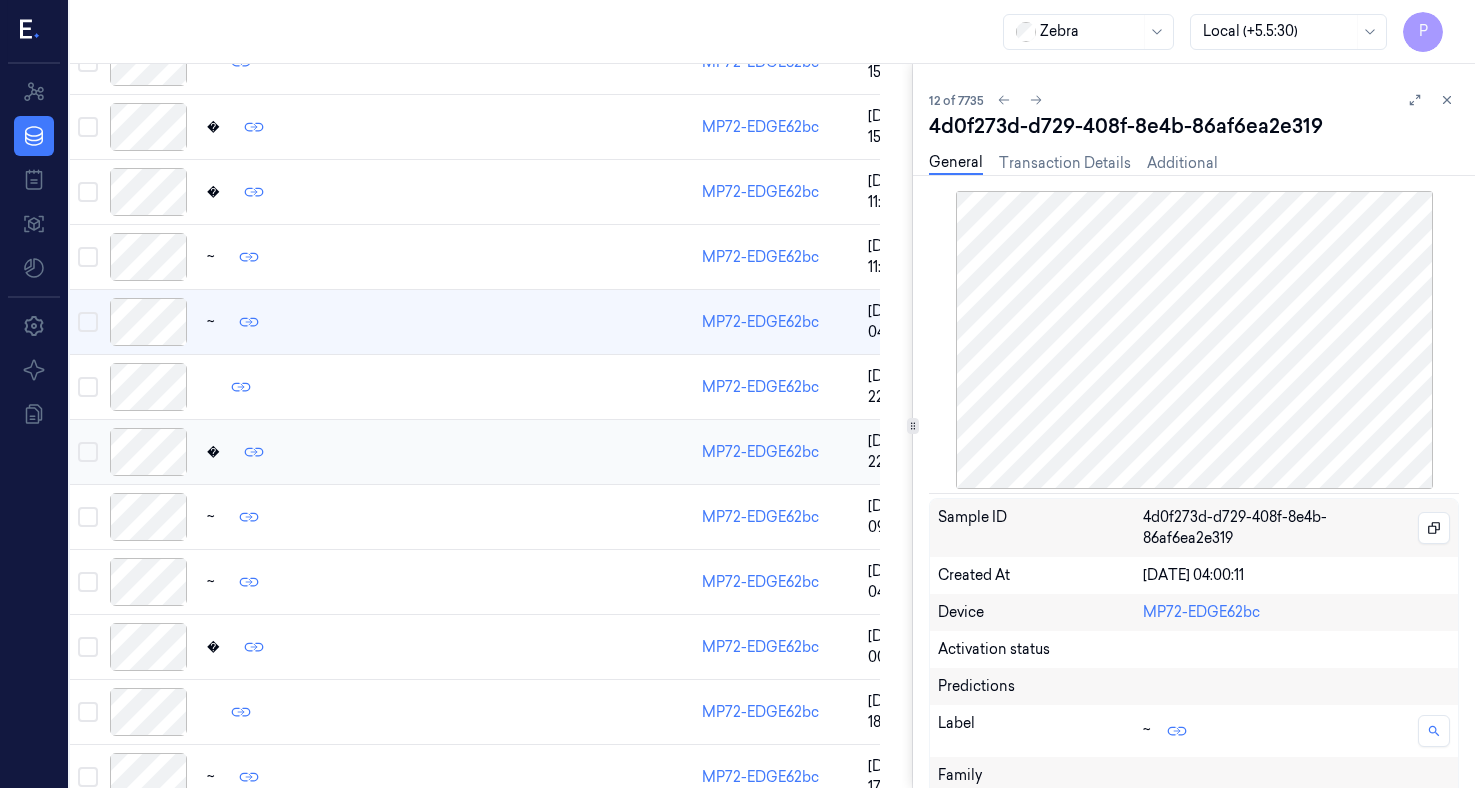 click at bounding box center (148, 452) 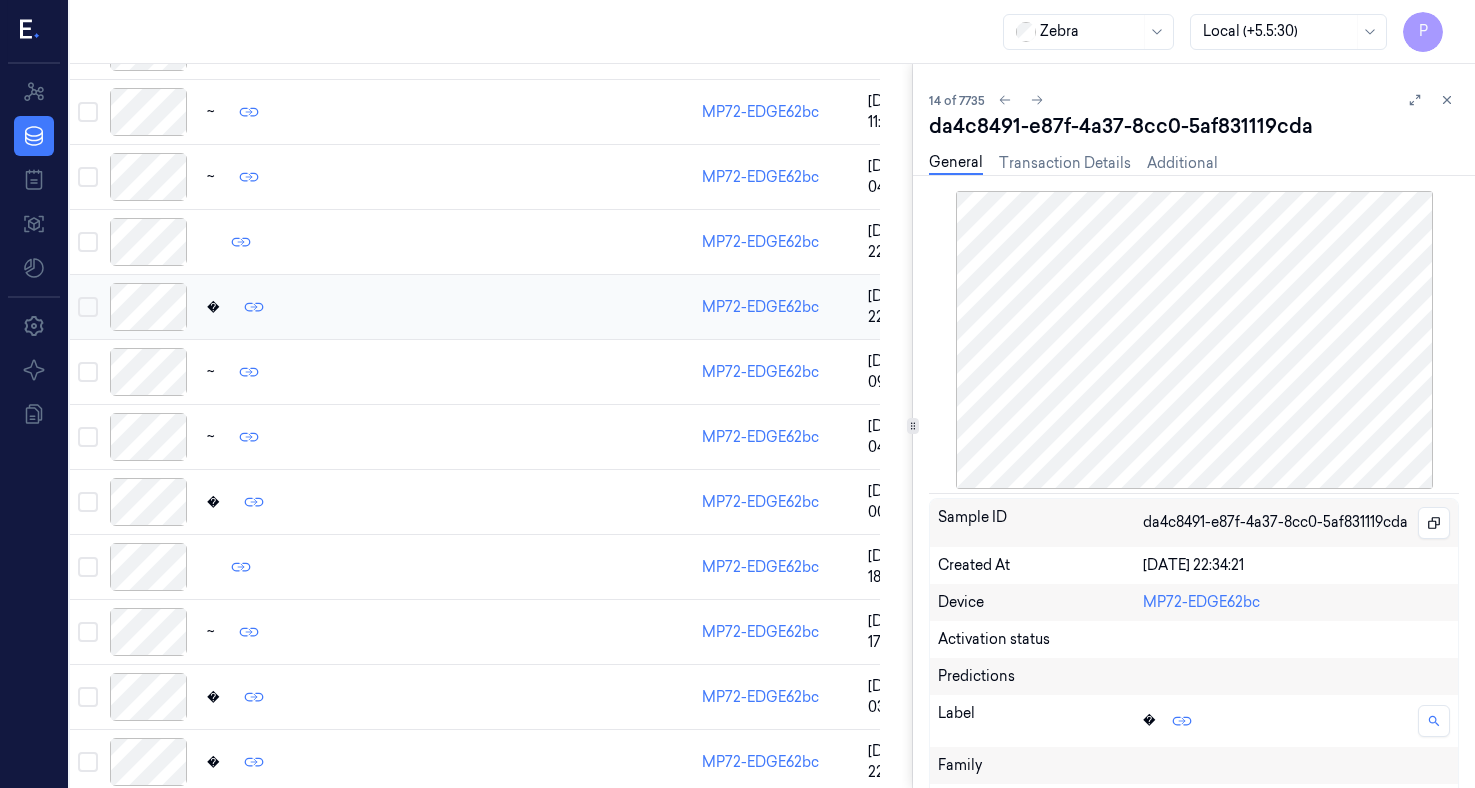 scroll, scrollTop: 1108, scrollLeft: 32, axis: both 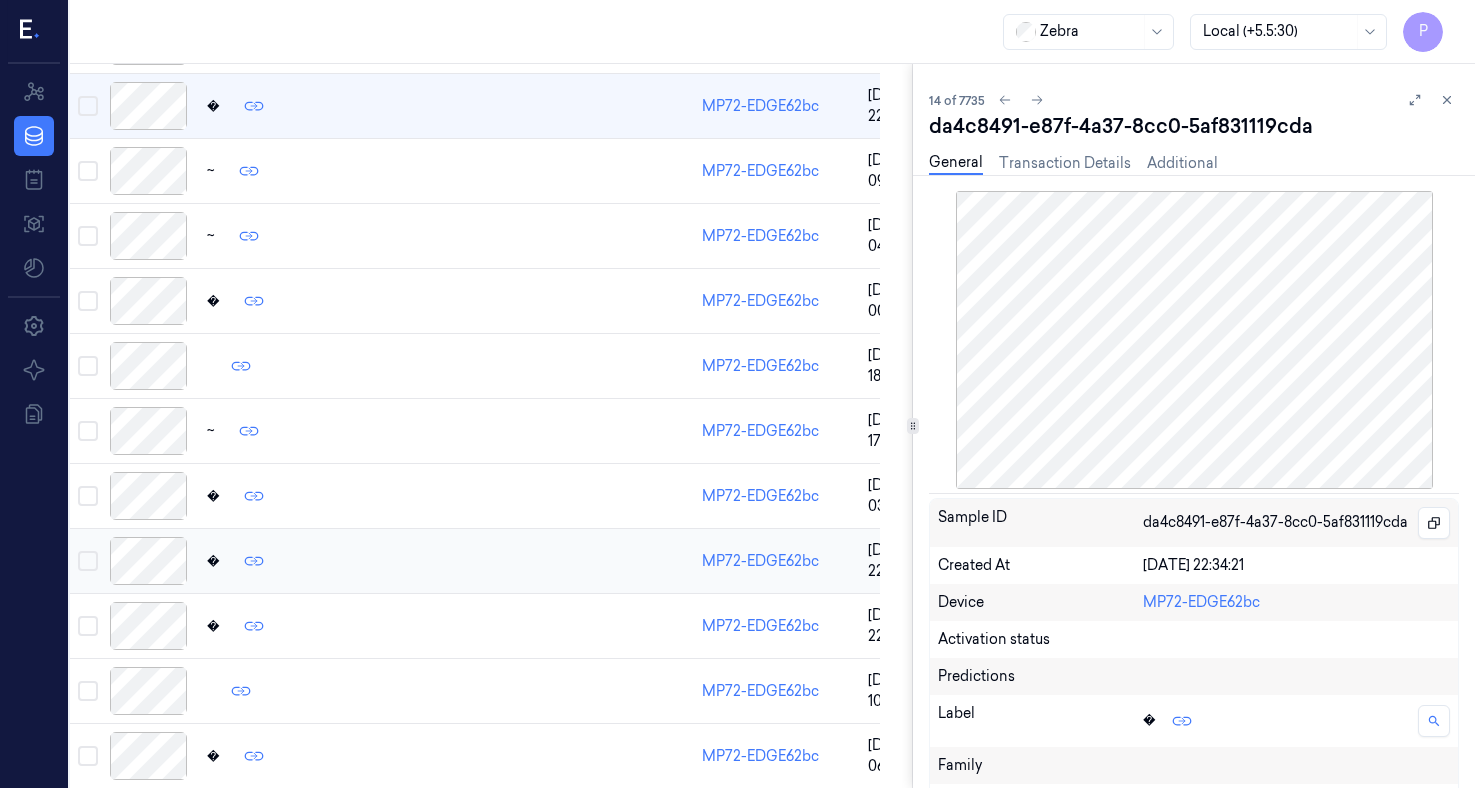 click at bounding box center [148, 561] 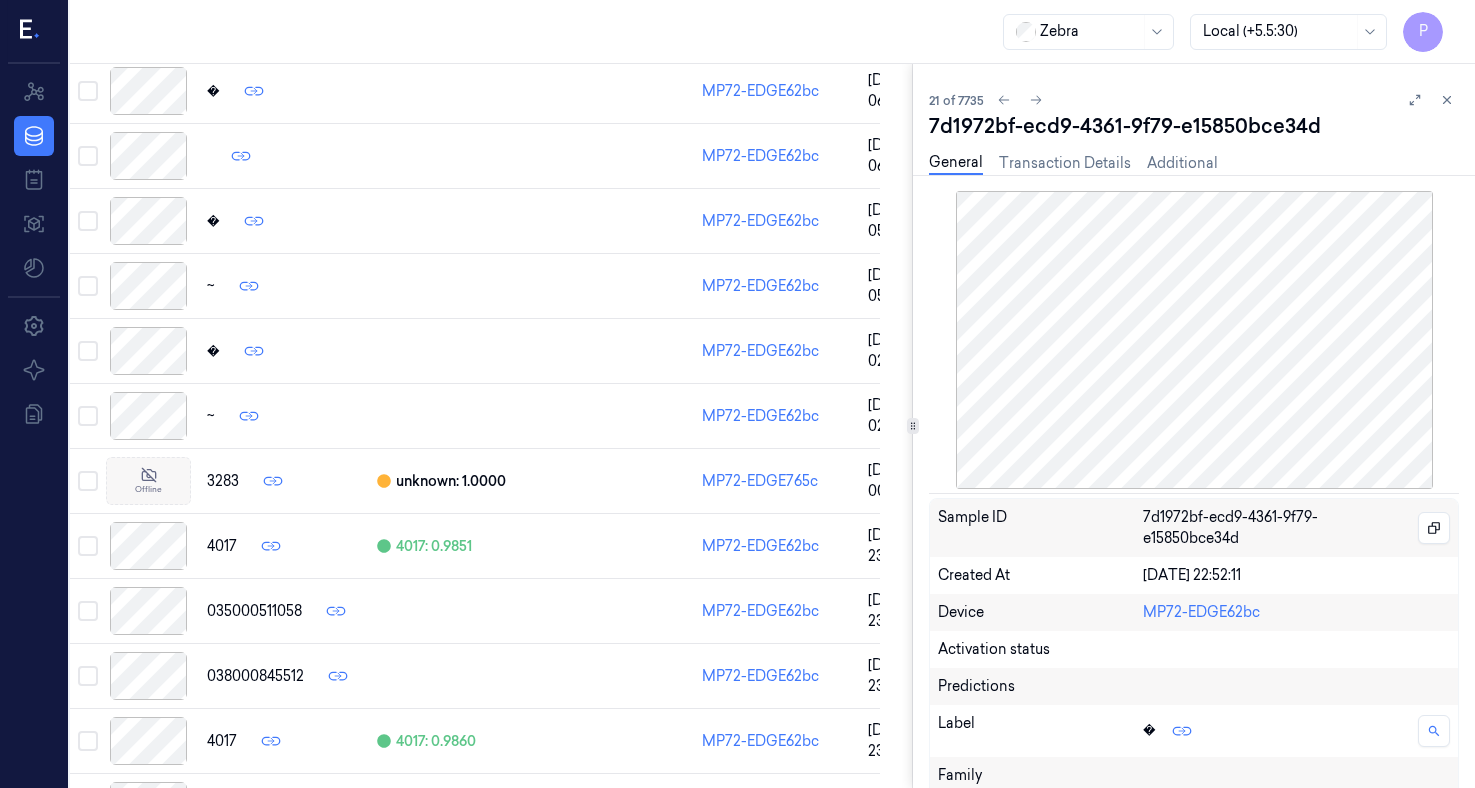 scroll, scrollTop: 1779, scrollLeft: 32, axis: both 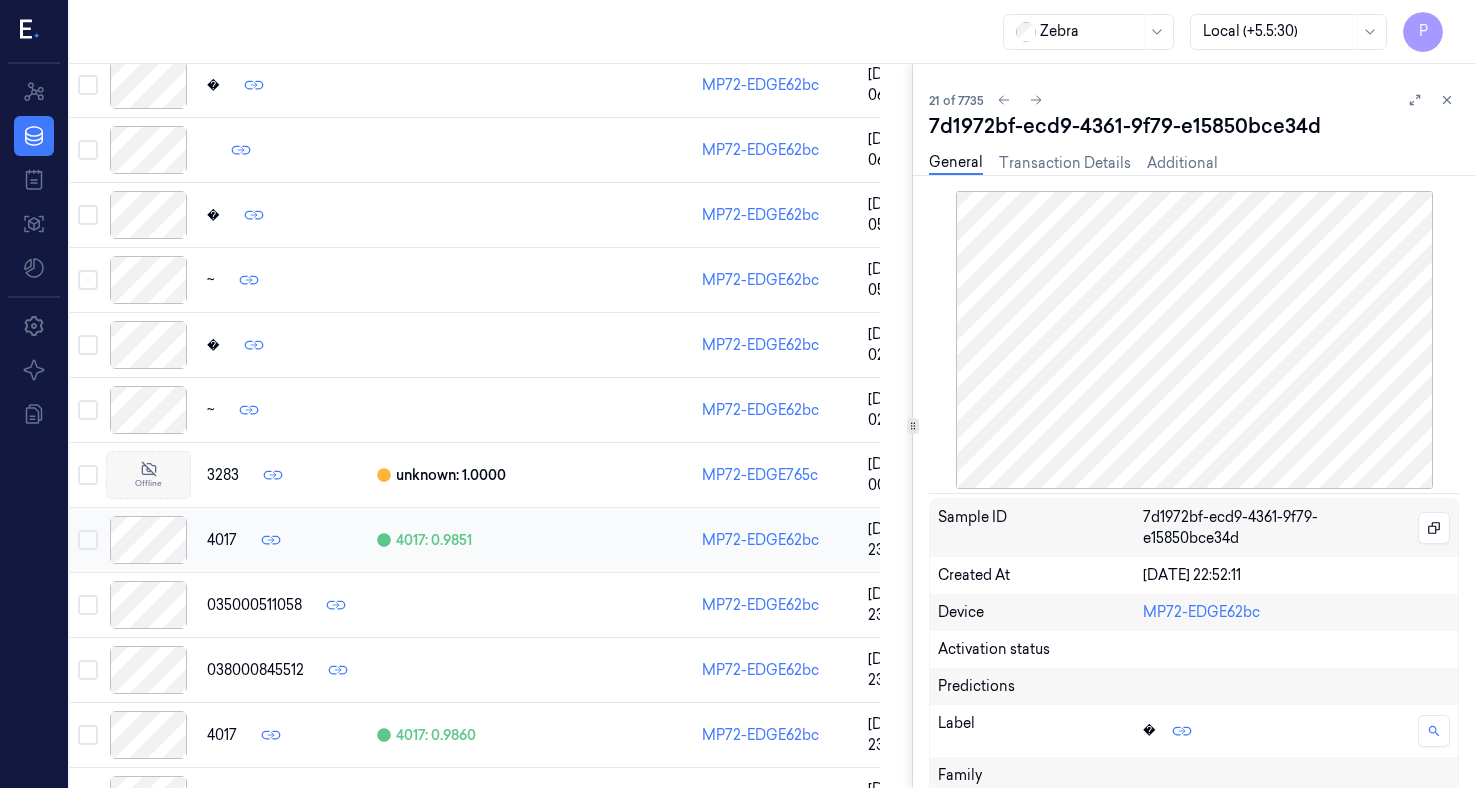 click at bounding box center (148, 540) 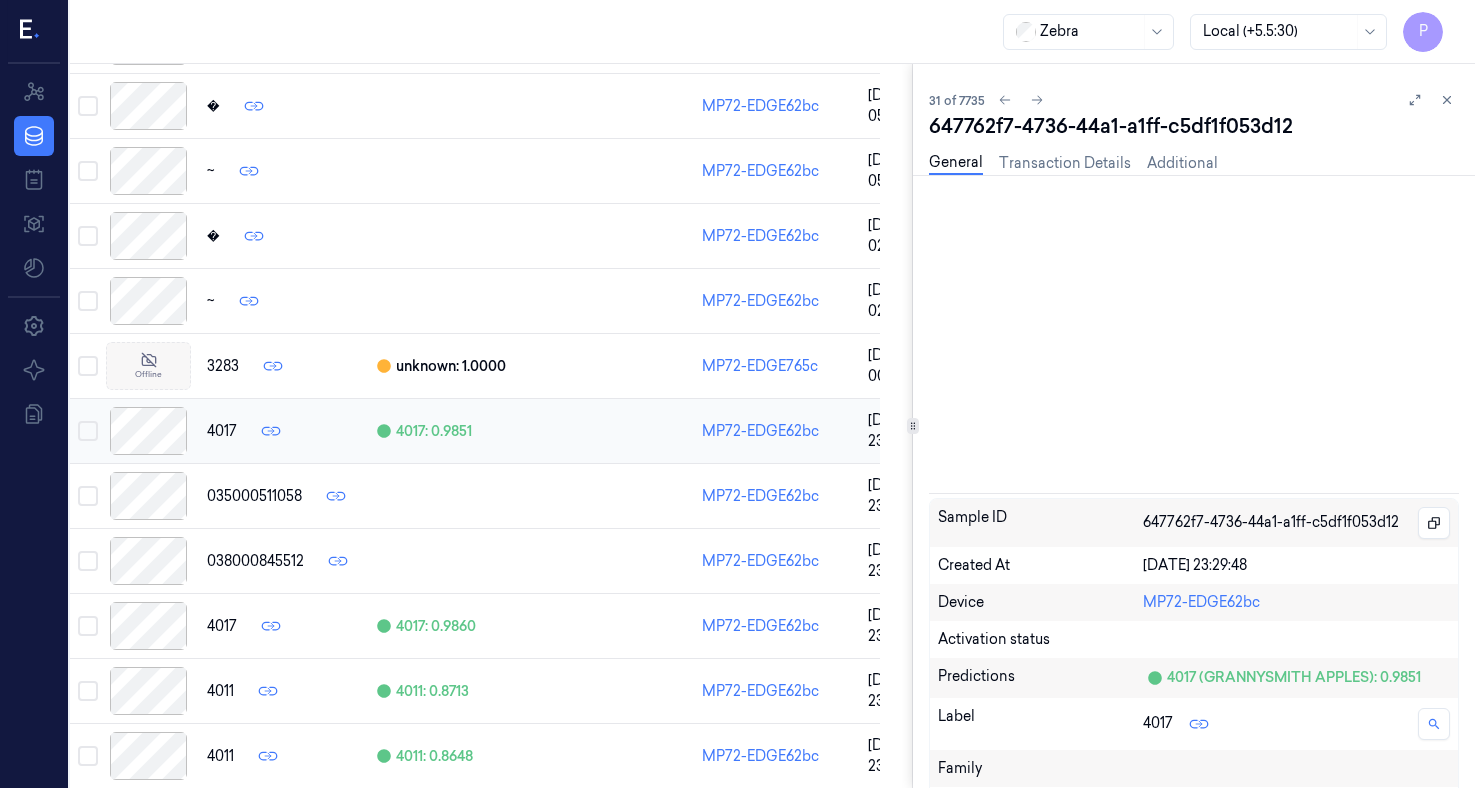 scroll, scrollTop: 1889, scrollLeft: 32, axis: both 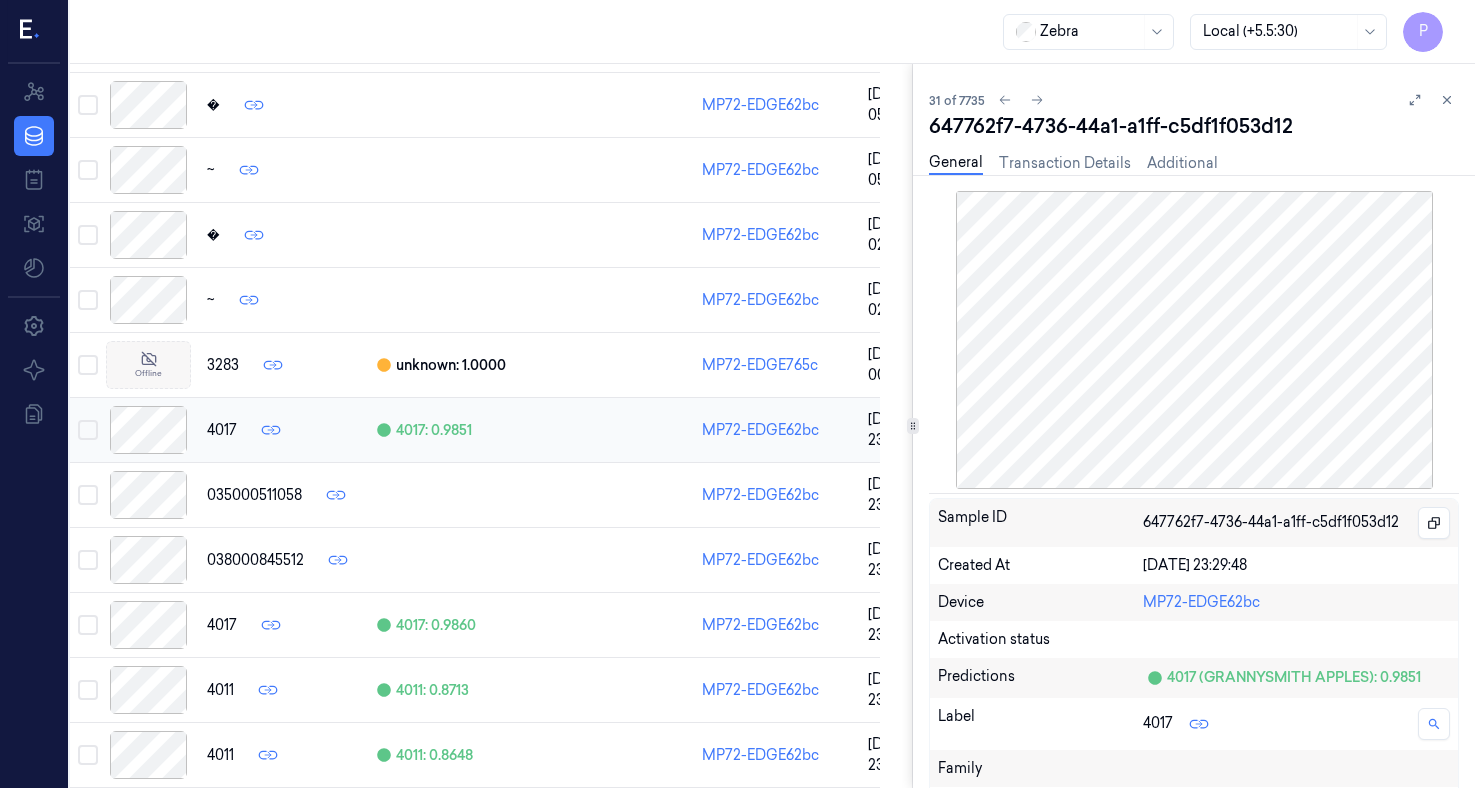 click at bounding box center [148, 560] 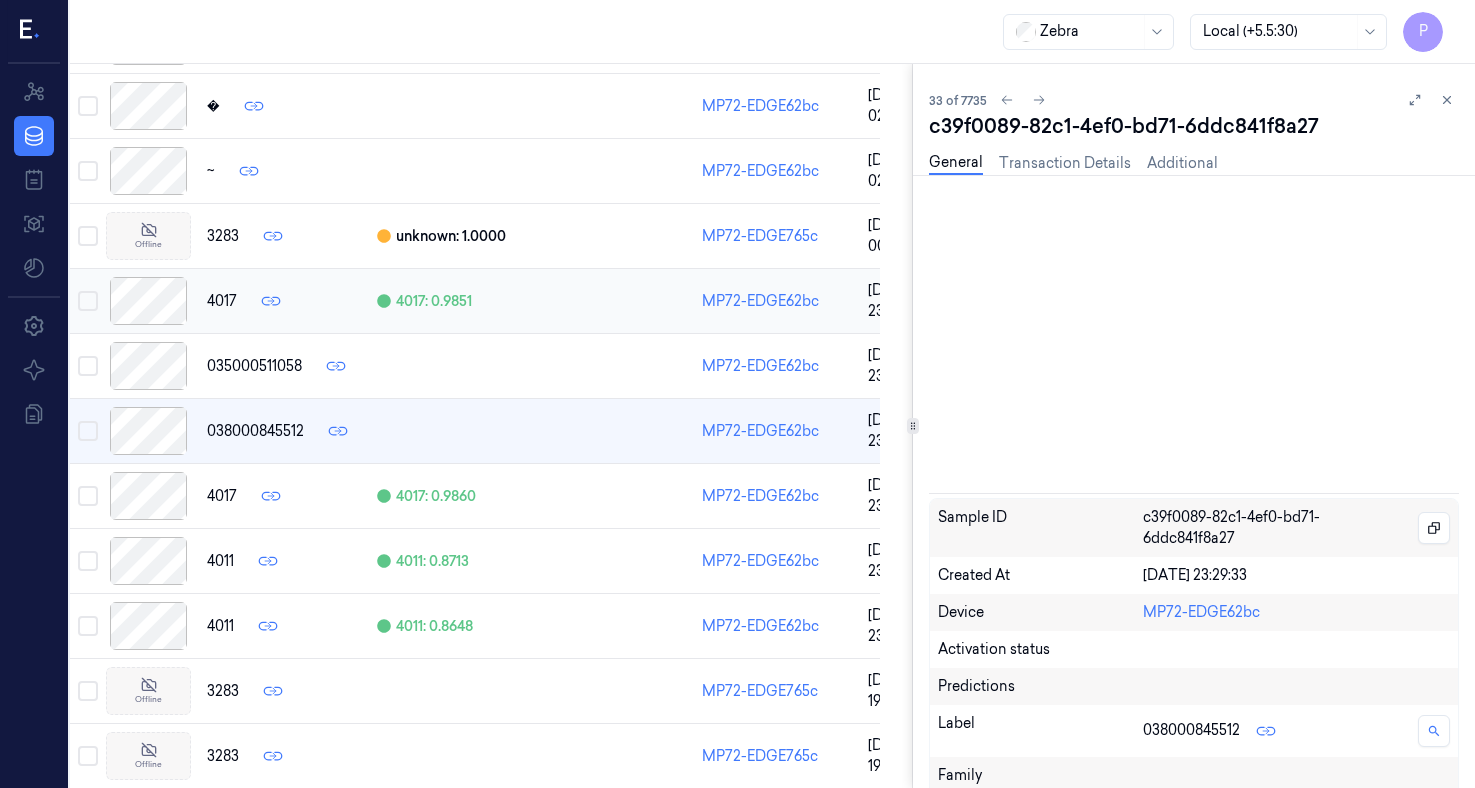 scroll, scrollTop: 2019, scrollLeft: 32, axis: both 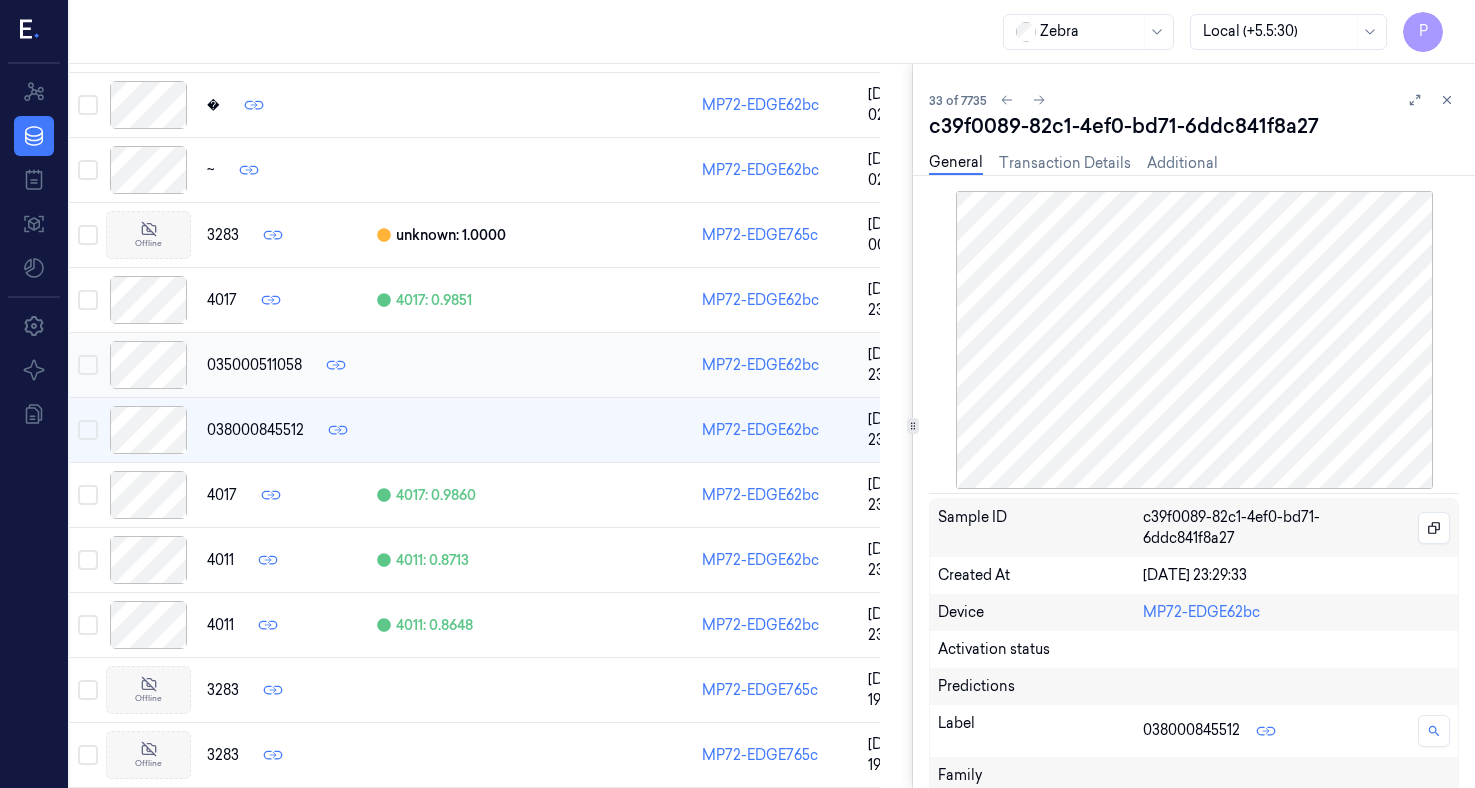 click at bounding box center [148, 365] 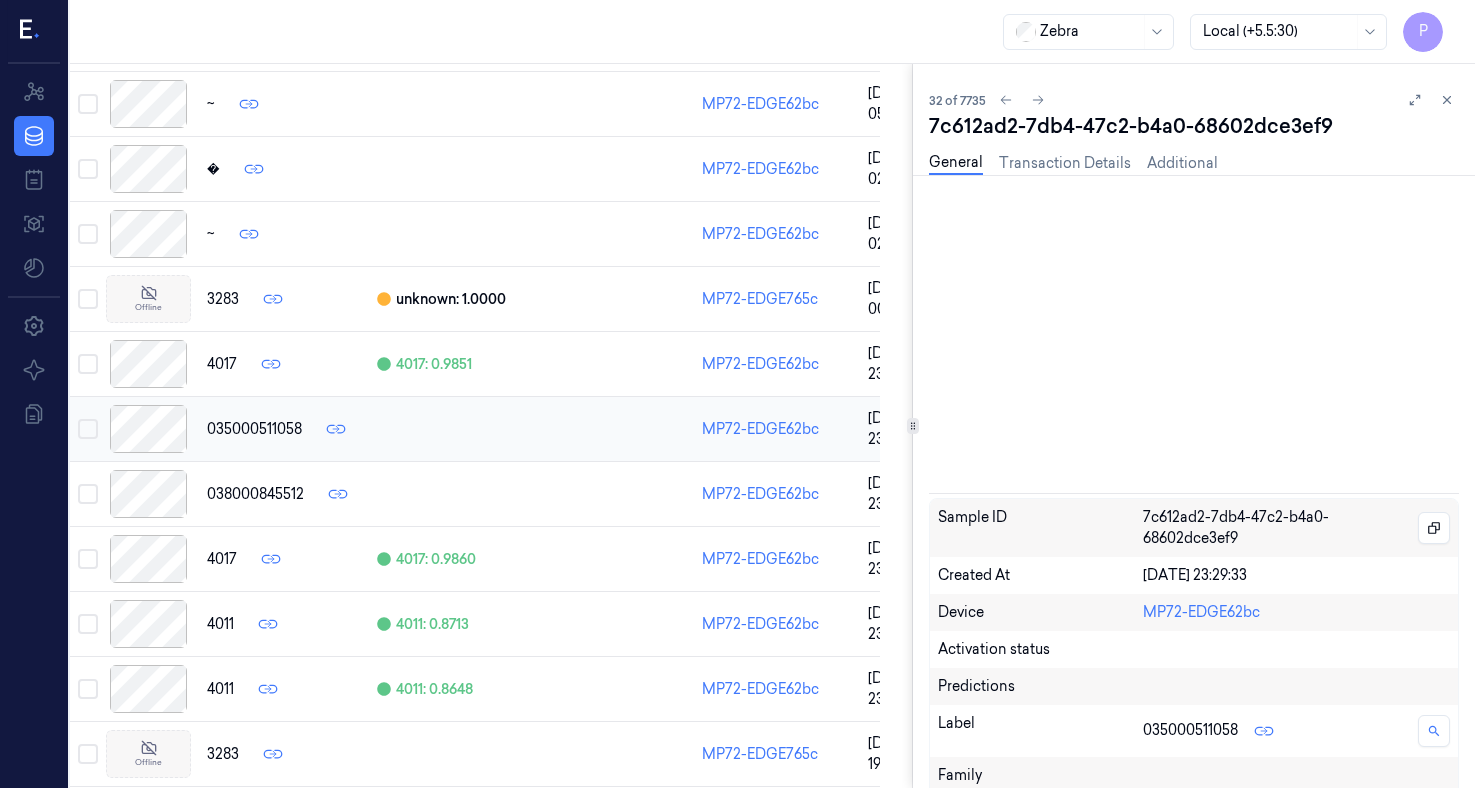 scroll, scrollTop: 1954, scrollLeft: 32, axis: both 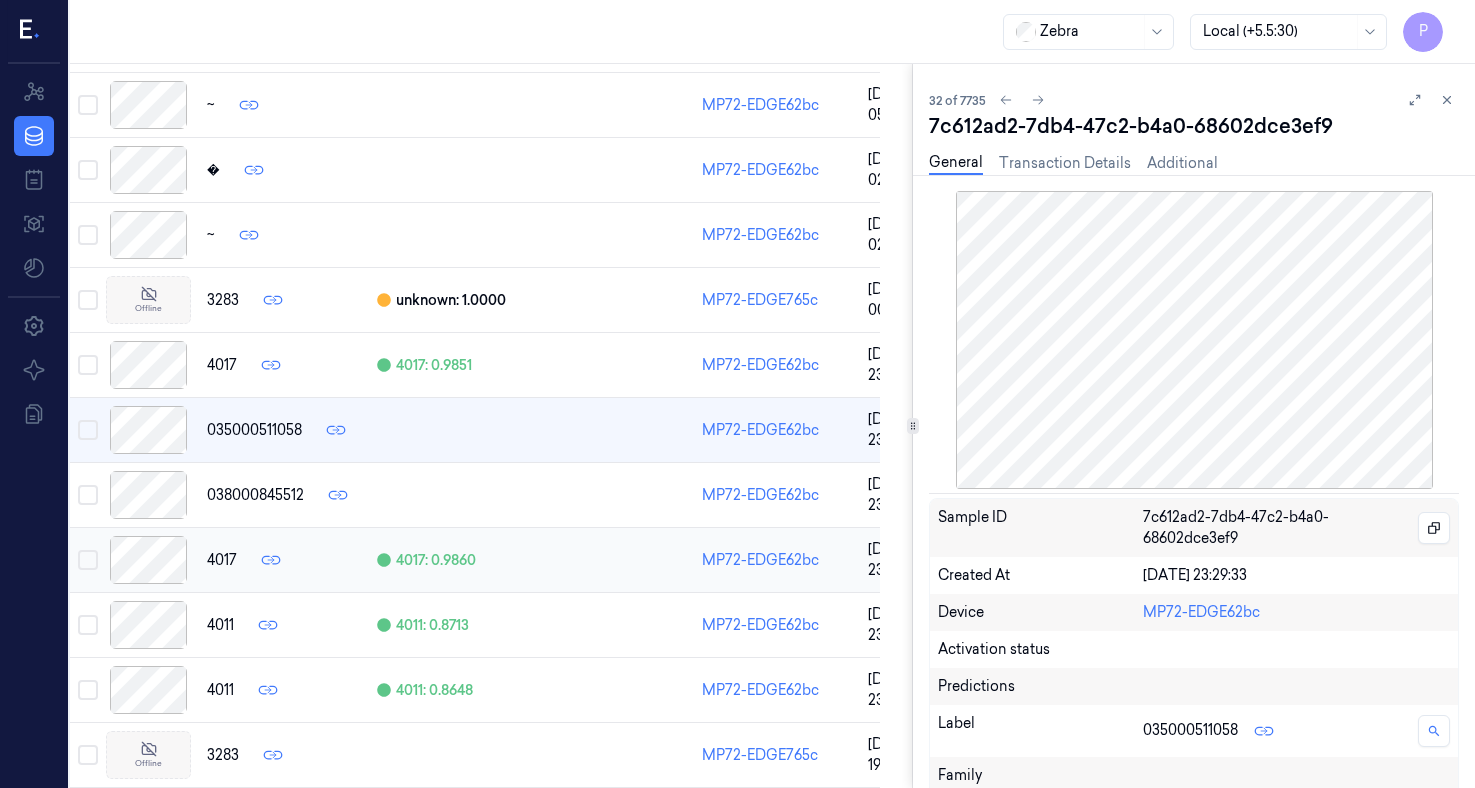 click at bounding box center (148, 560) 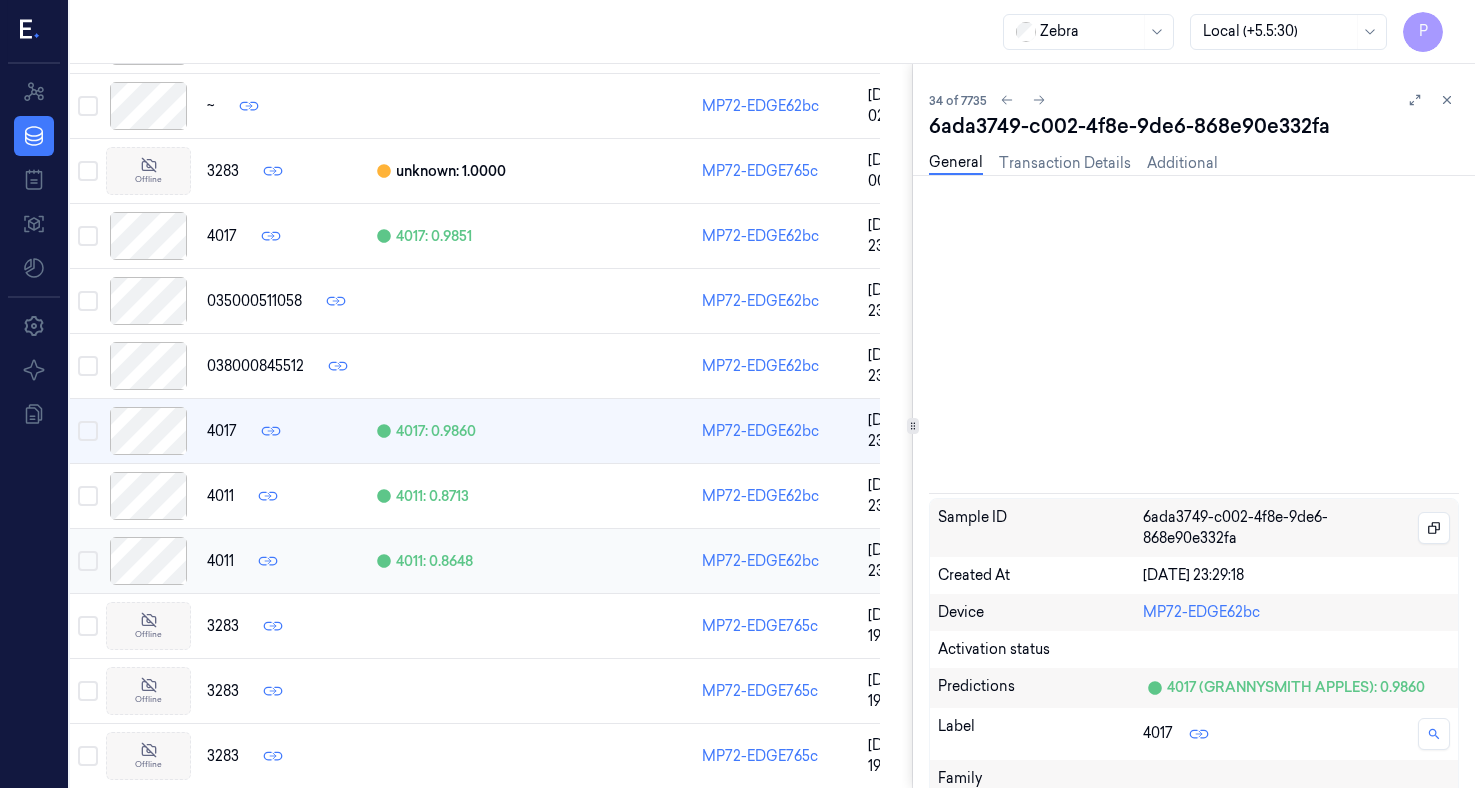 scroll, scrollTop: 2084, scrollLeft: 32, axis: both 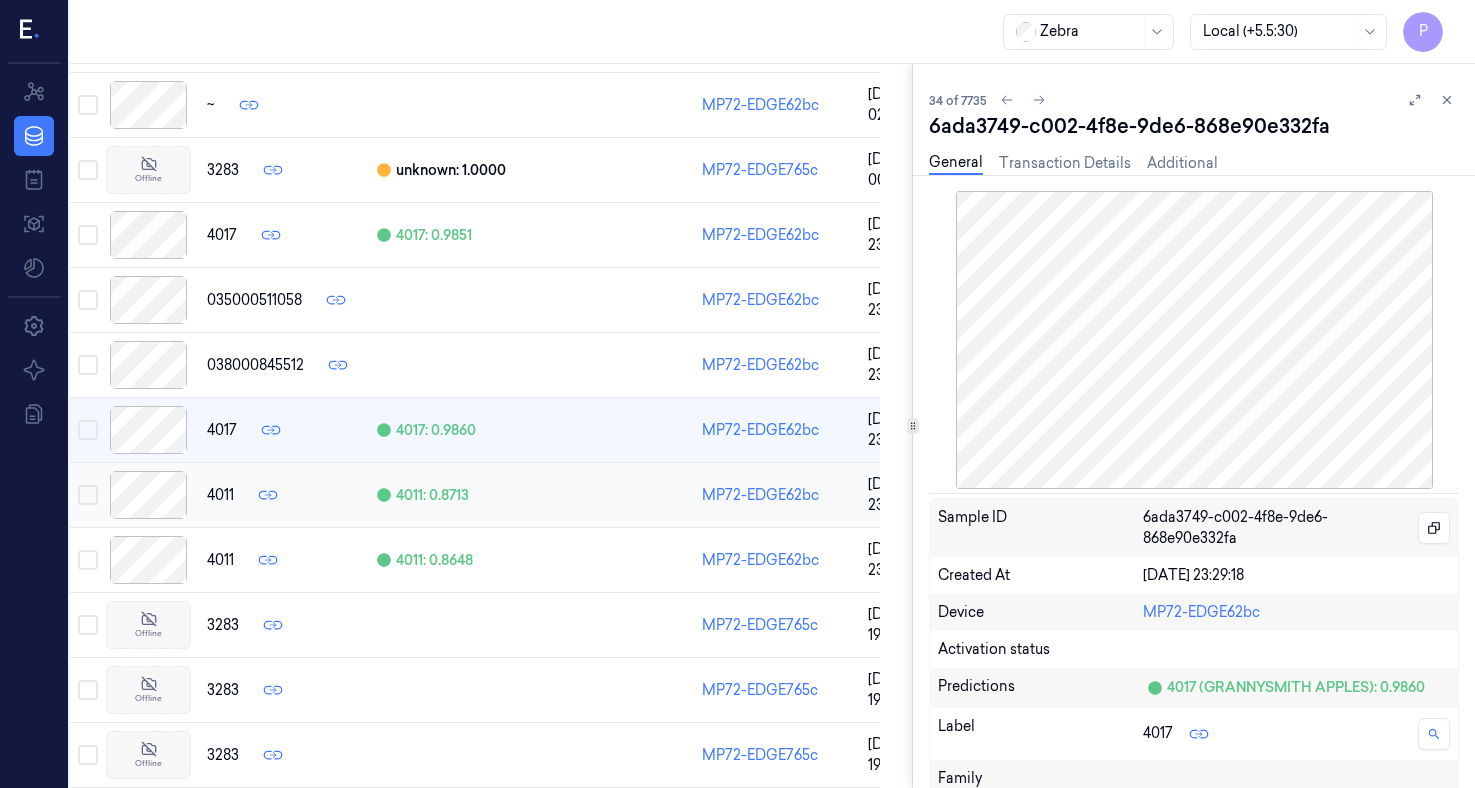 click at bounding box center (148, 495) 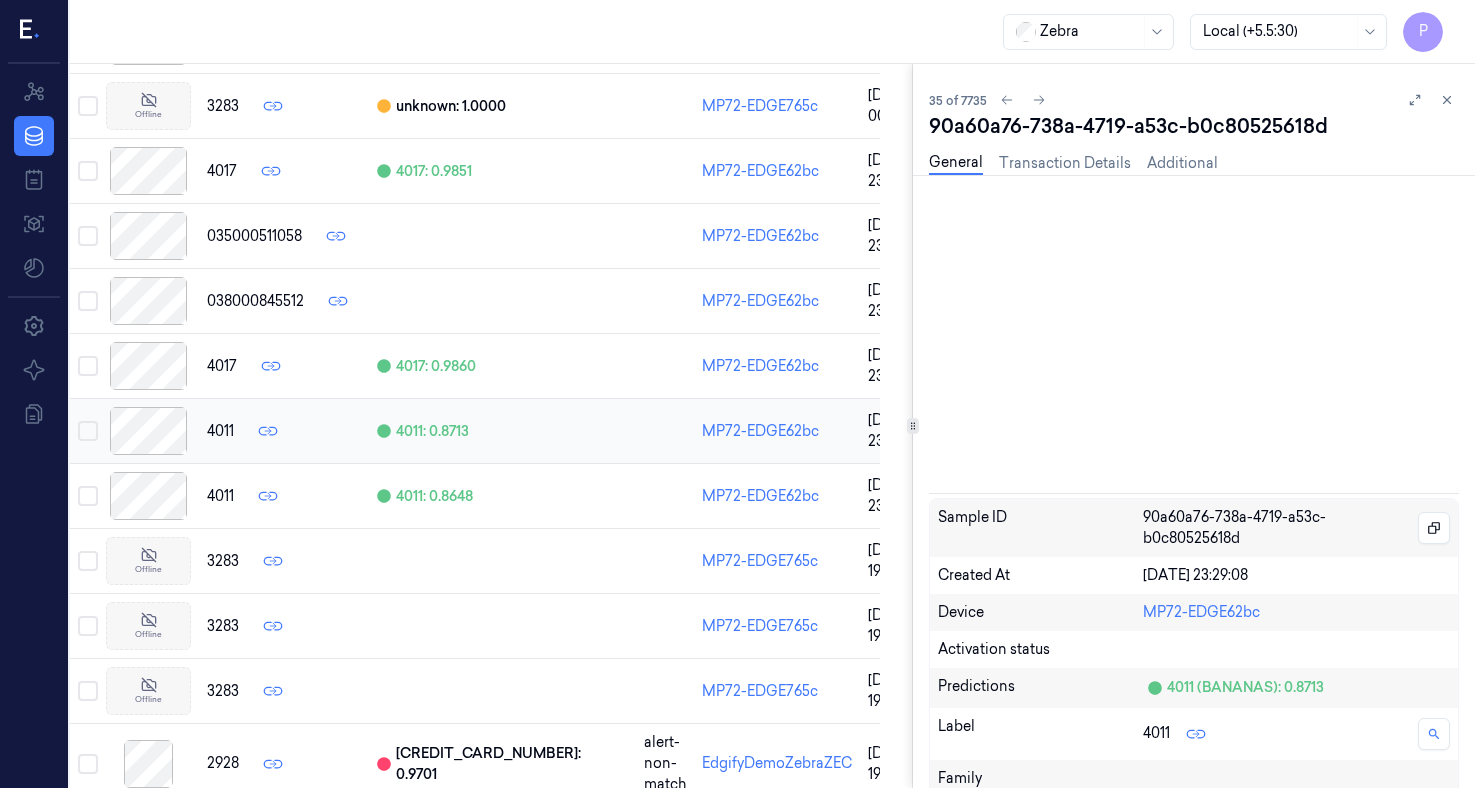 scroll, scrollTop: 2149, scrollLeft: 32, axis: both 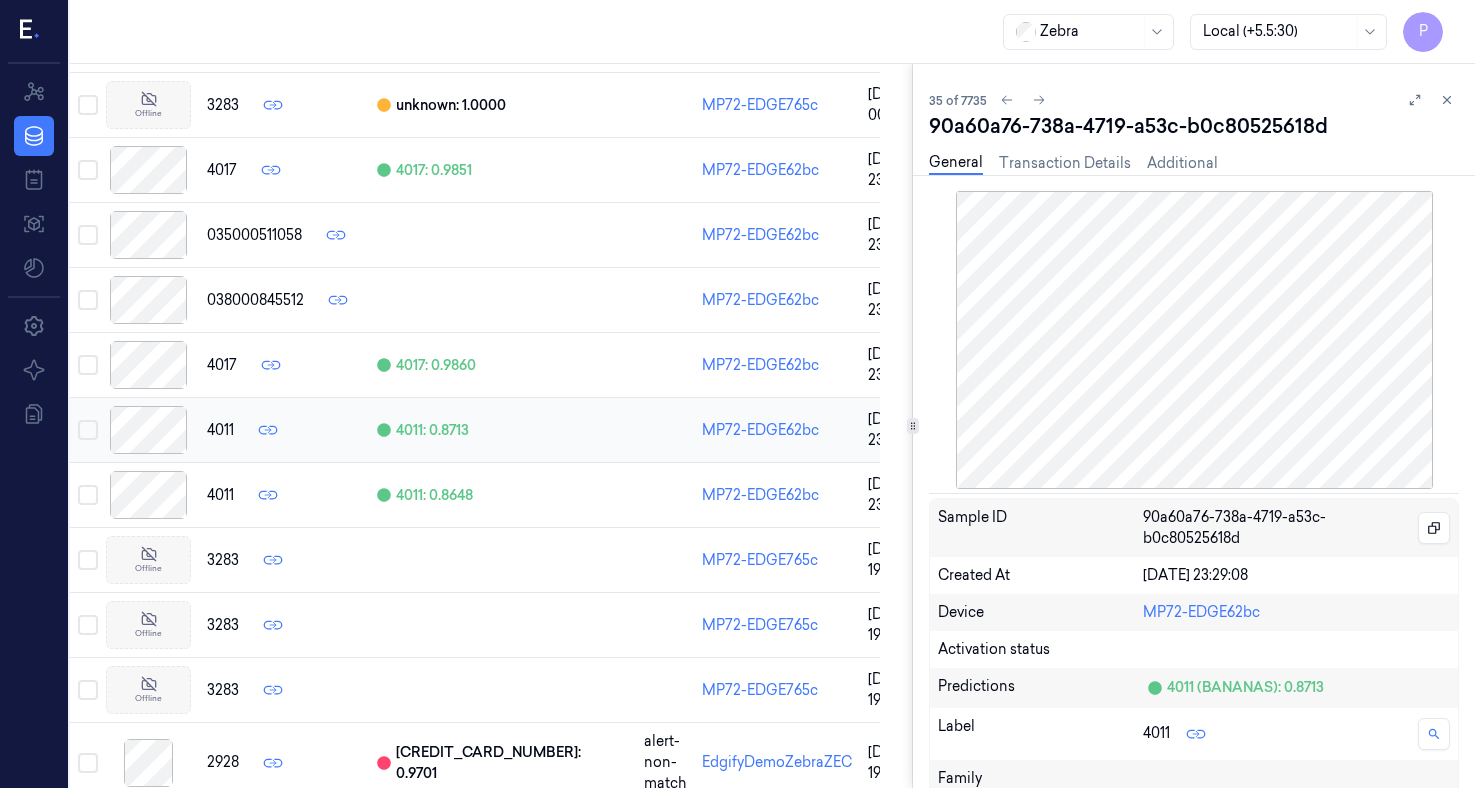 click at bounding box center (148, 495) 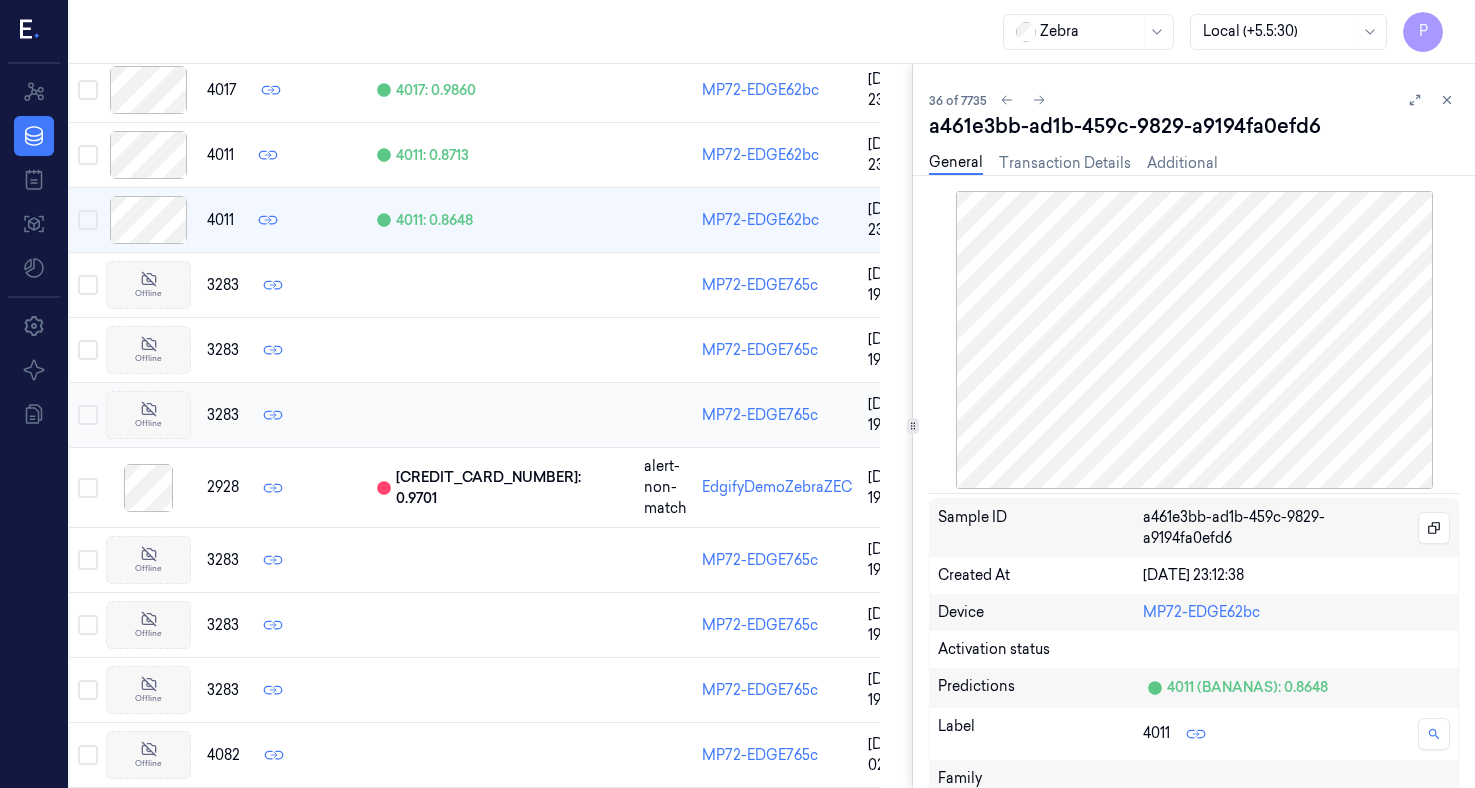 scroll, scrollTop: 2430, scrollLeft: 32, axis: both 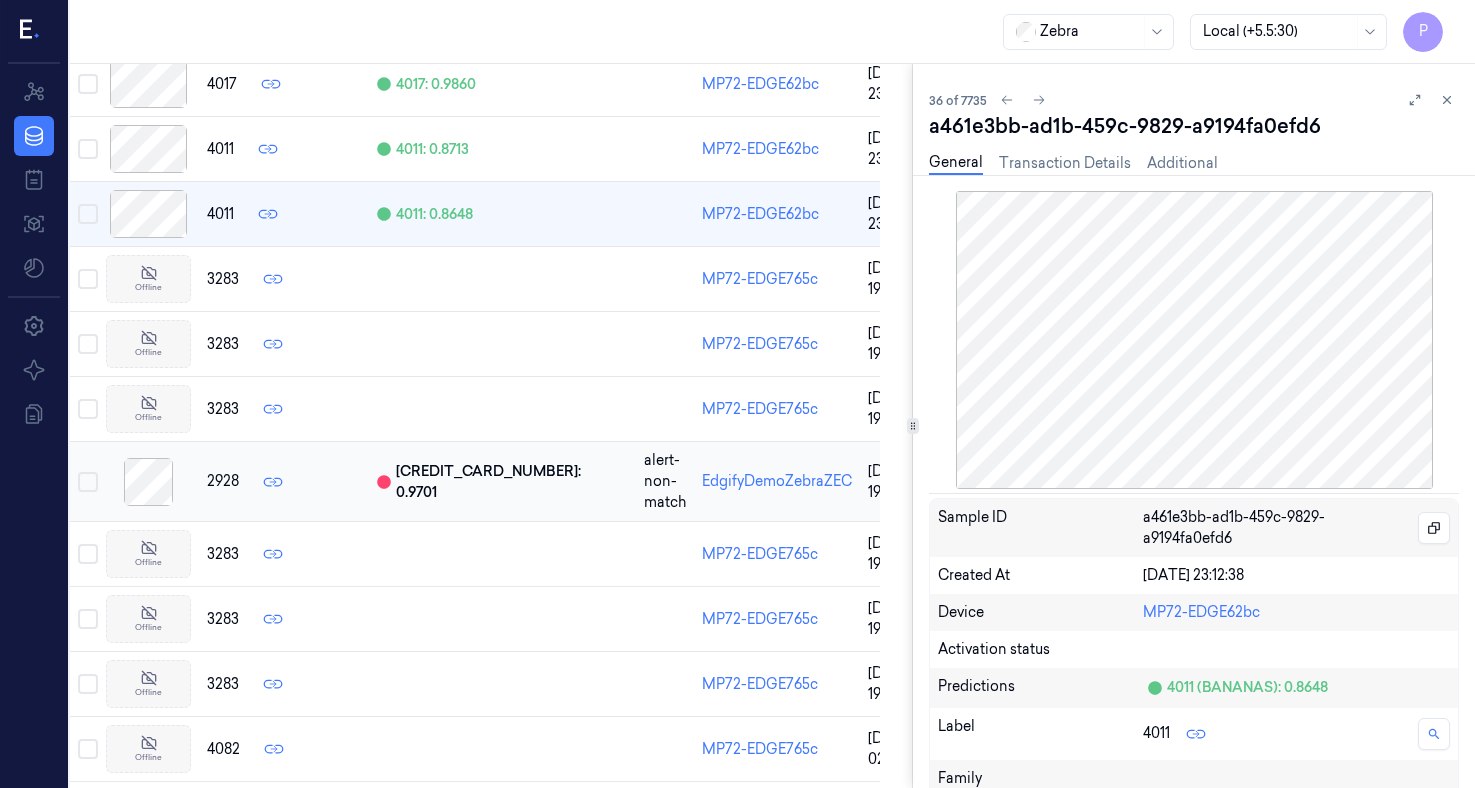 click at bounding box center [148, 482] 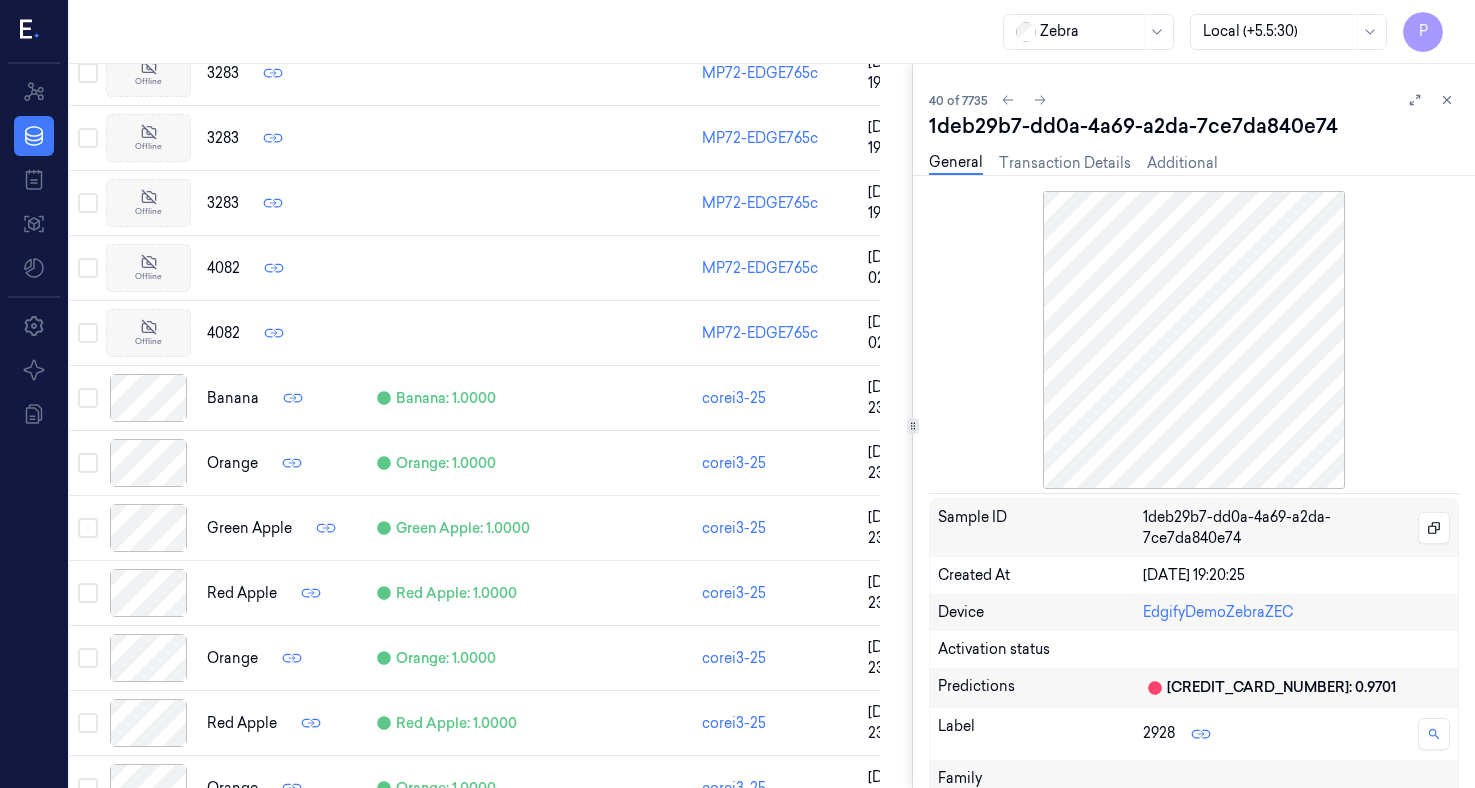 scroll, scrollTop: 2914, scrollLeft: 32, axis: both 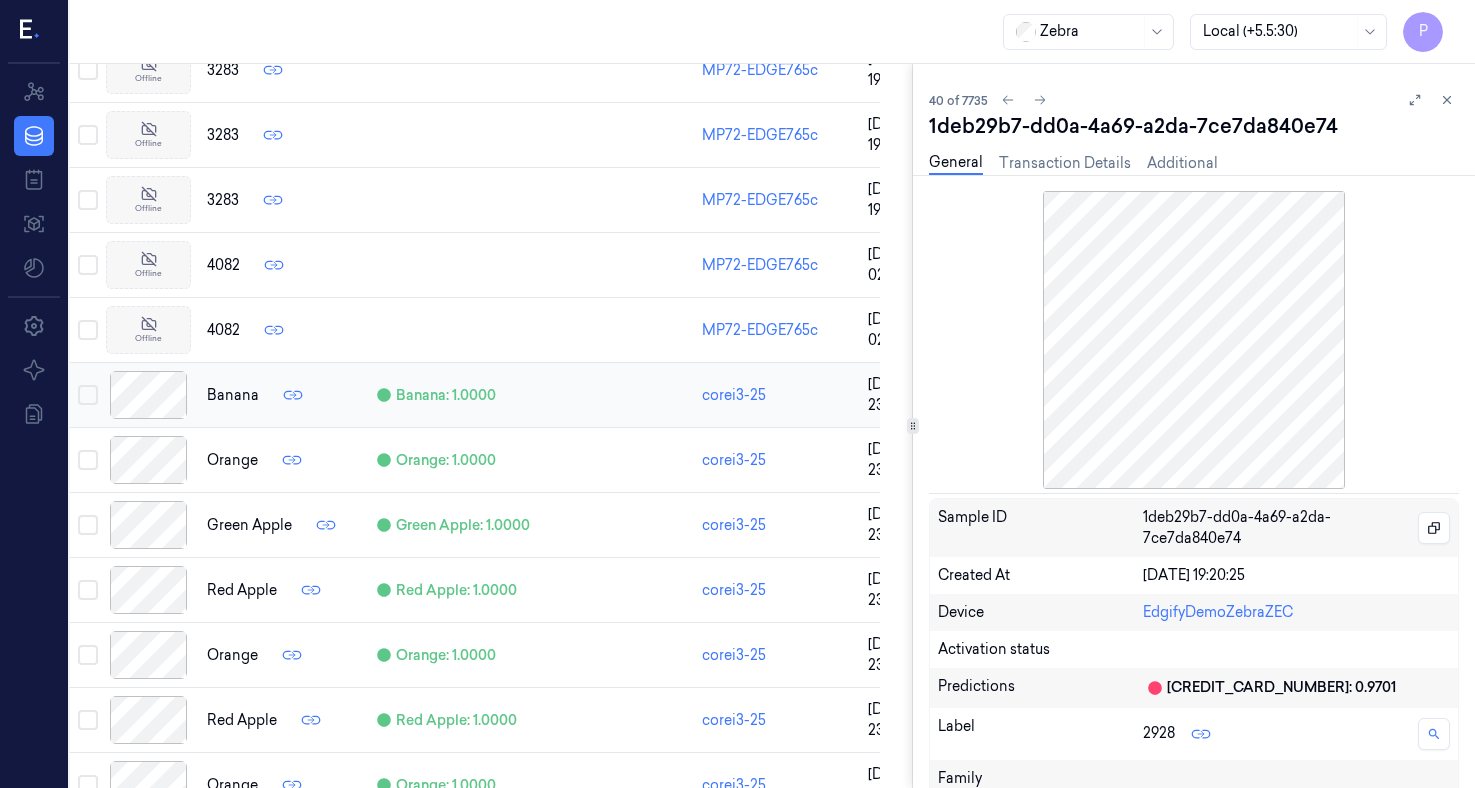 click at bounding box center [148, 395] 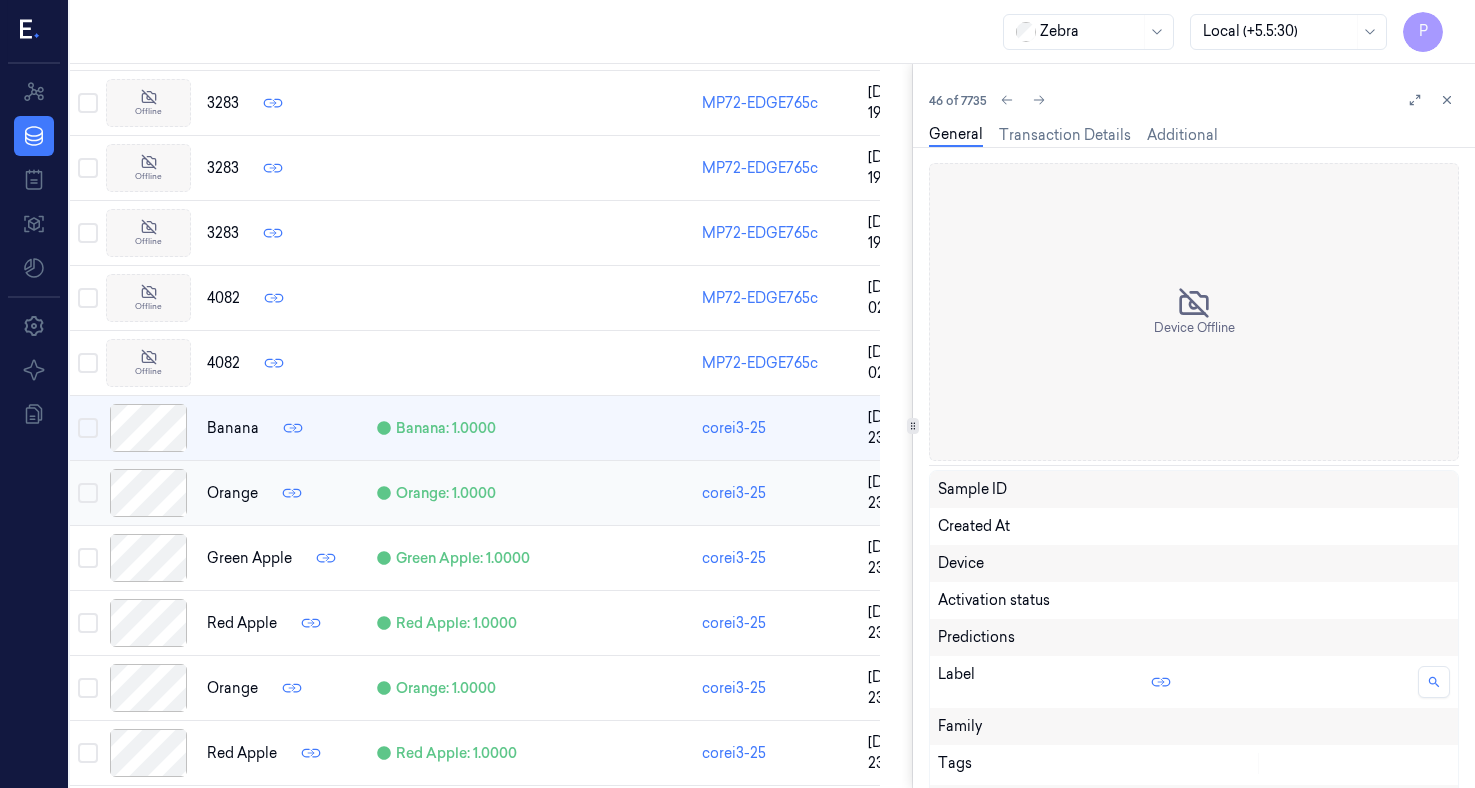 scroll, scrollTop: 2879, scrollLeft: 32, axis: both 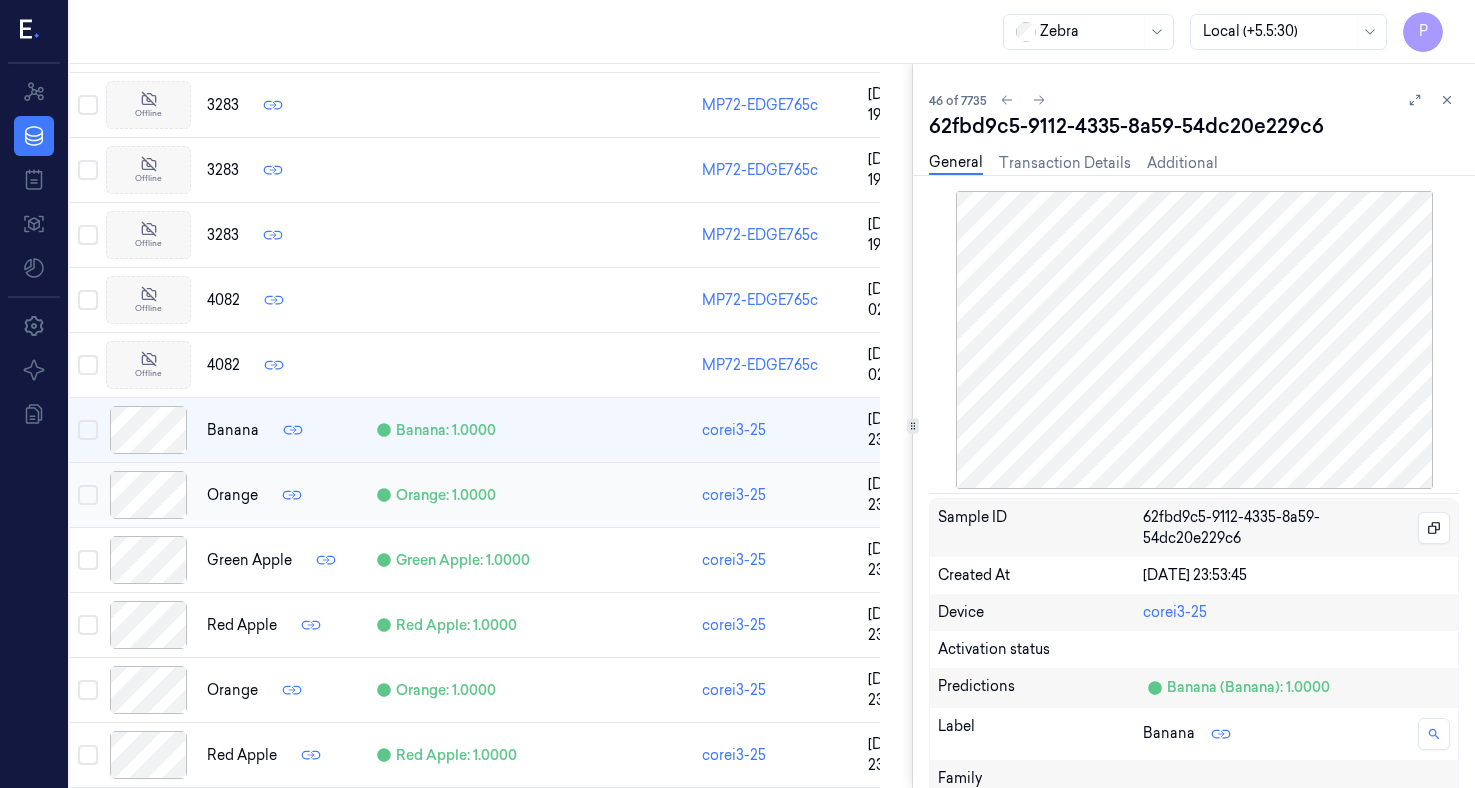 click at bounding box center [148, 495] 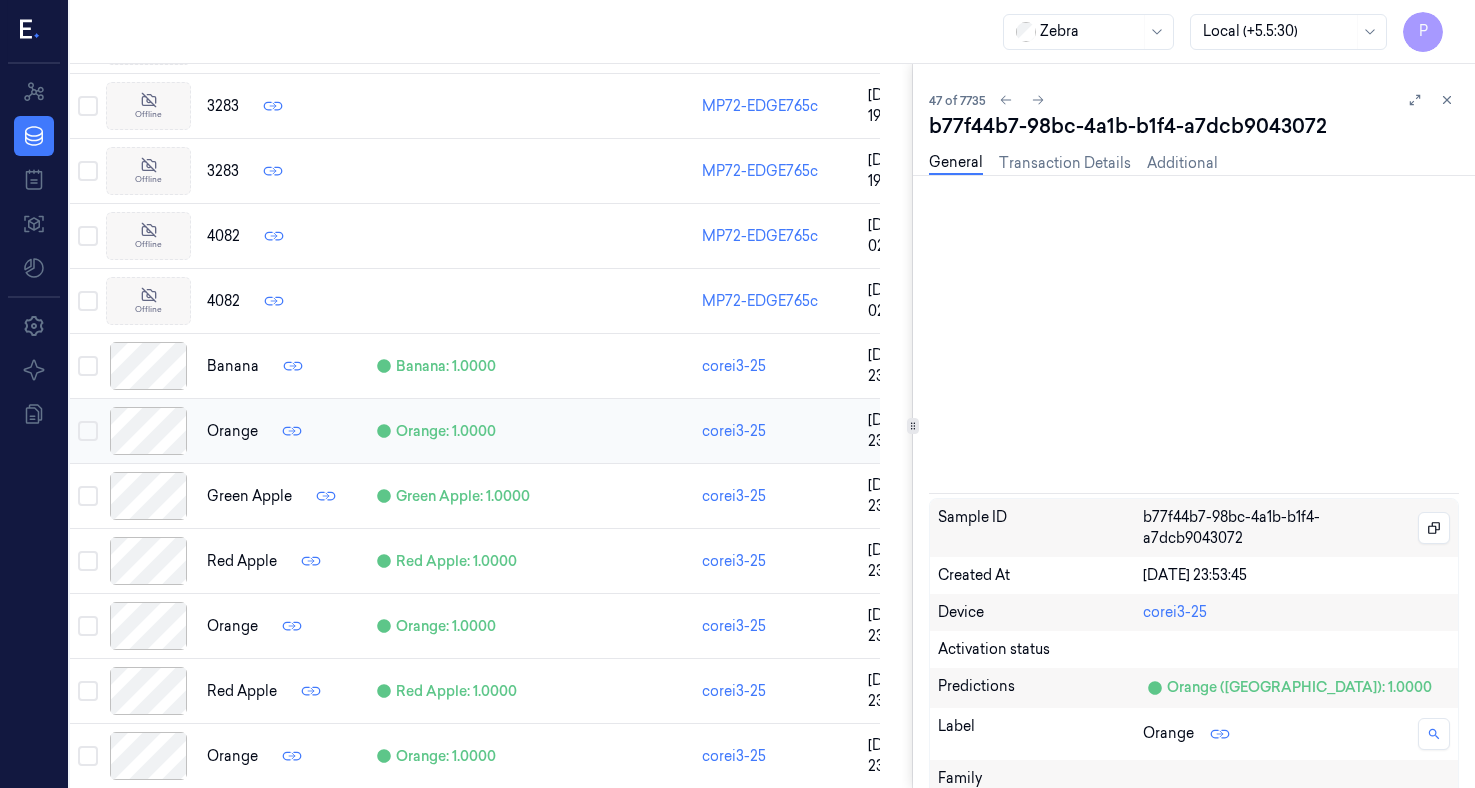 scroll, scrollTop: 2944, scrollLeft: 32, axis: both 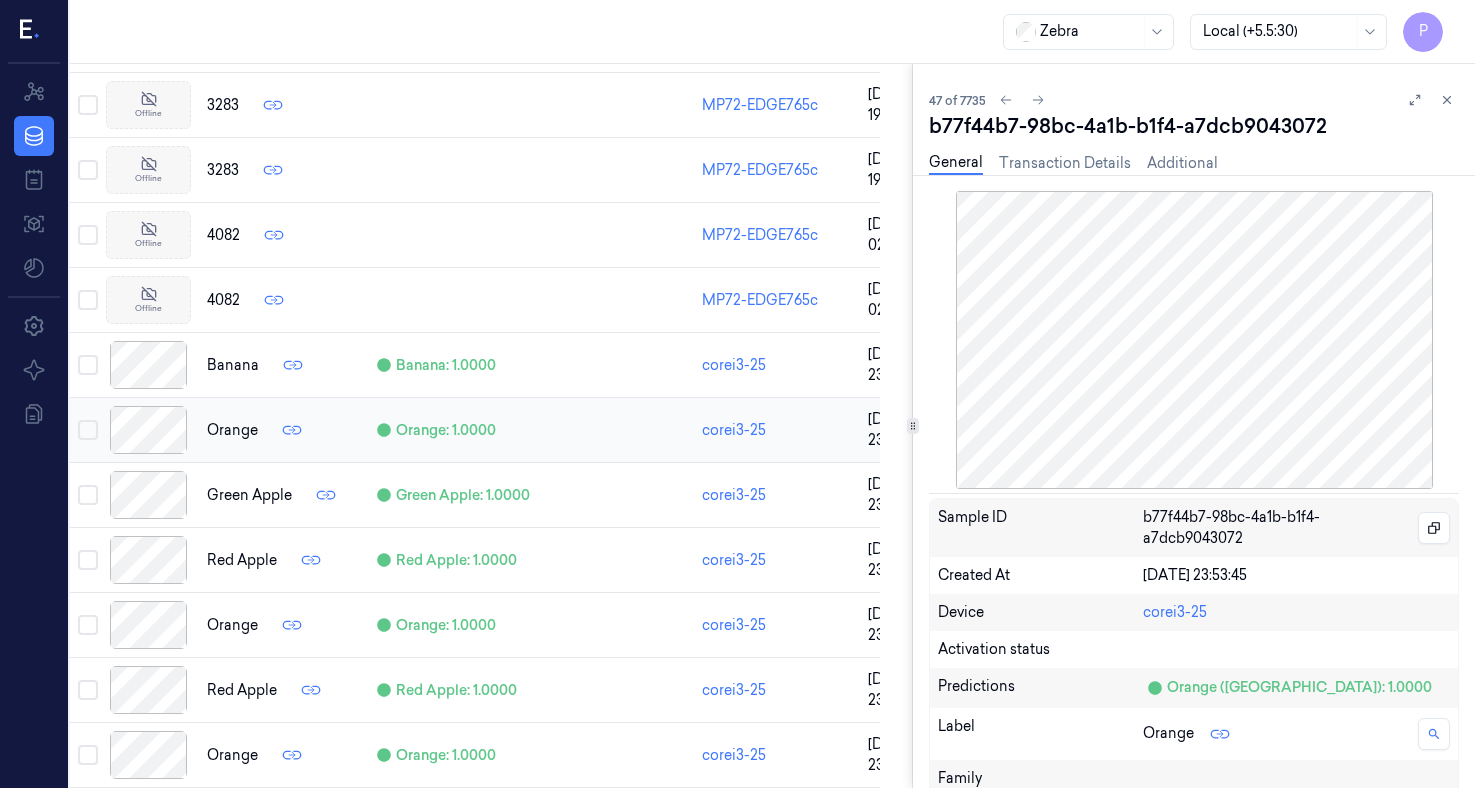 click at bounding box center [148, 495] 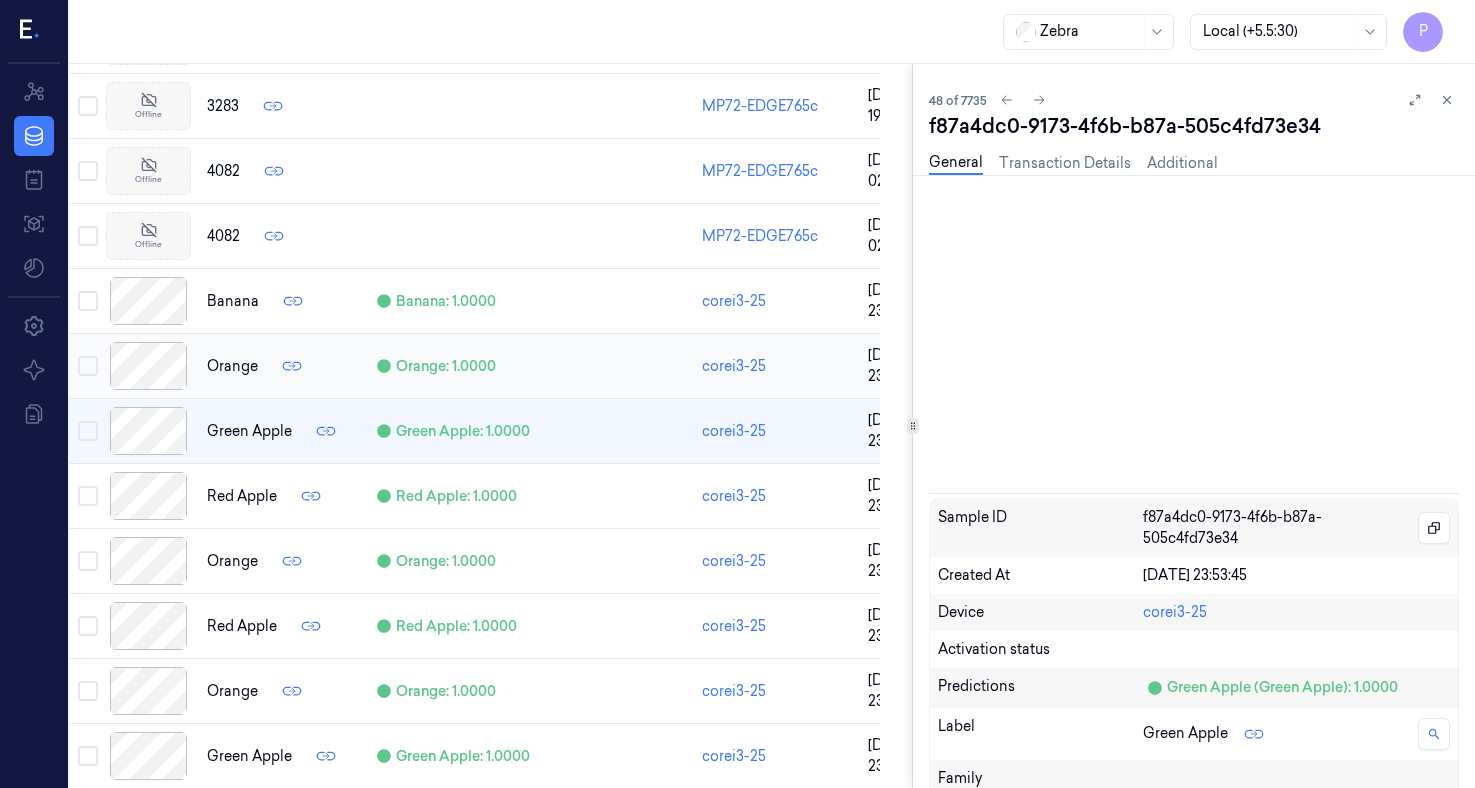 scroll, scrollTop: 3009, scrollLeft: 32, axis: both 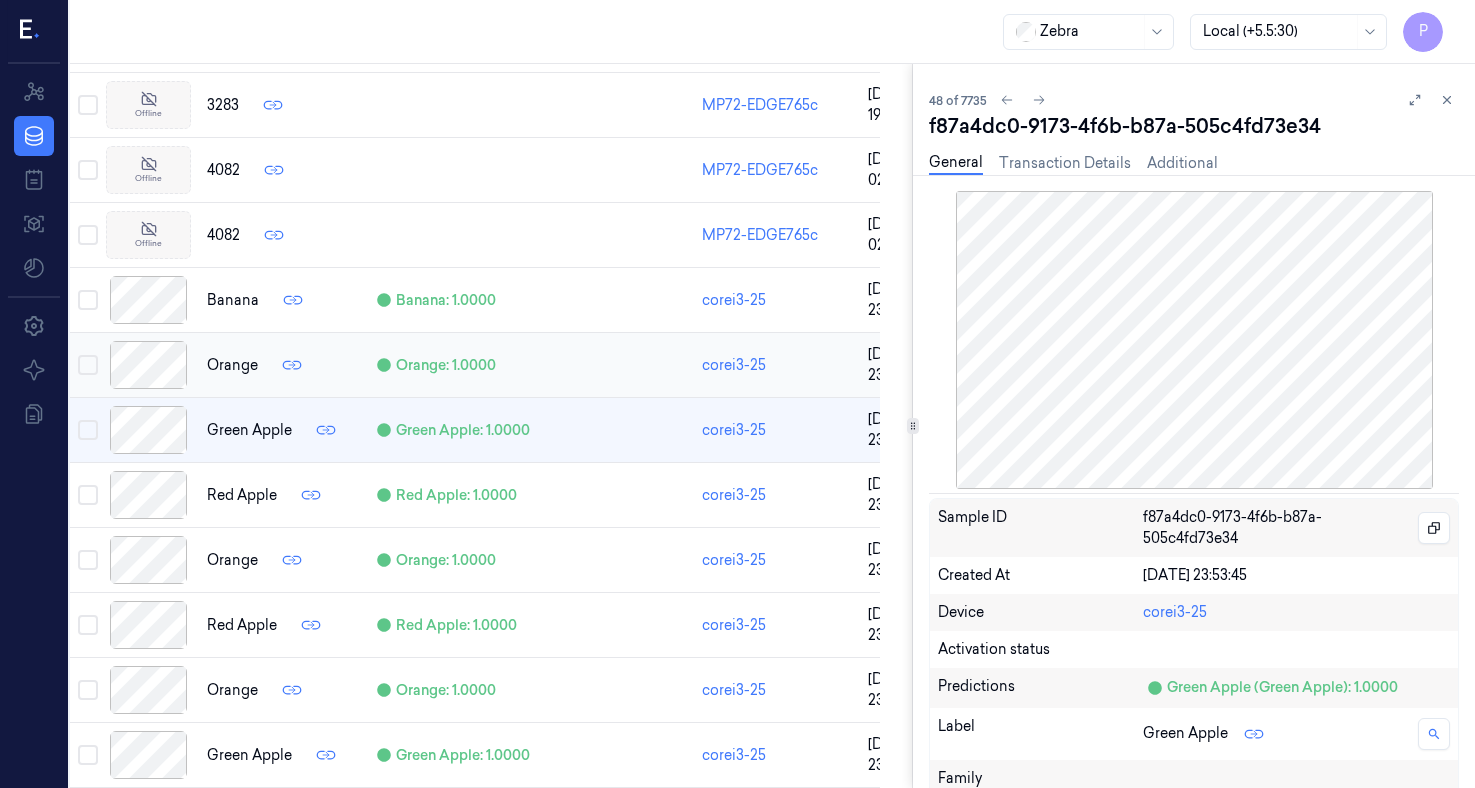 click at bounding box center (148, 495) 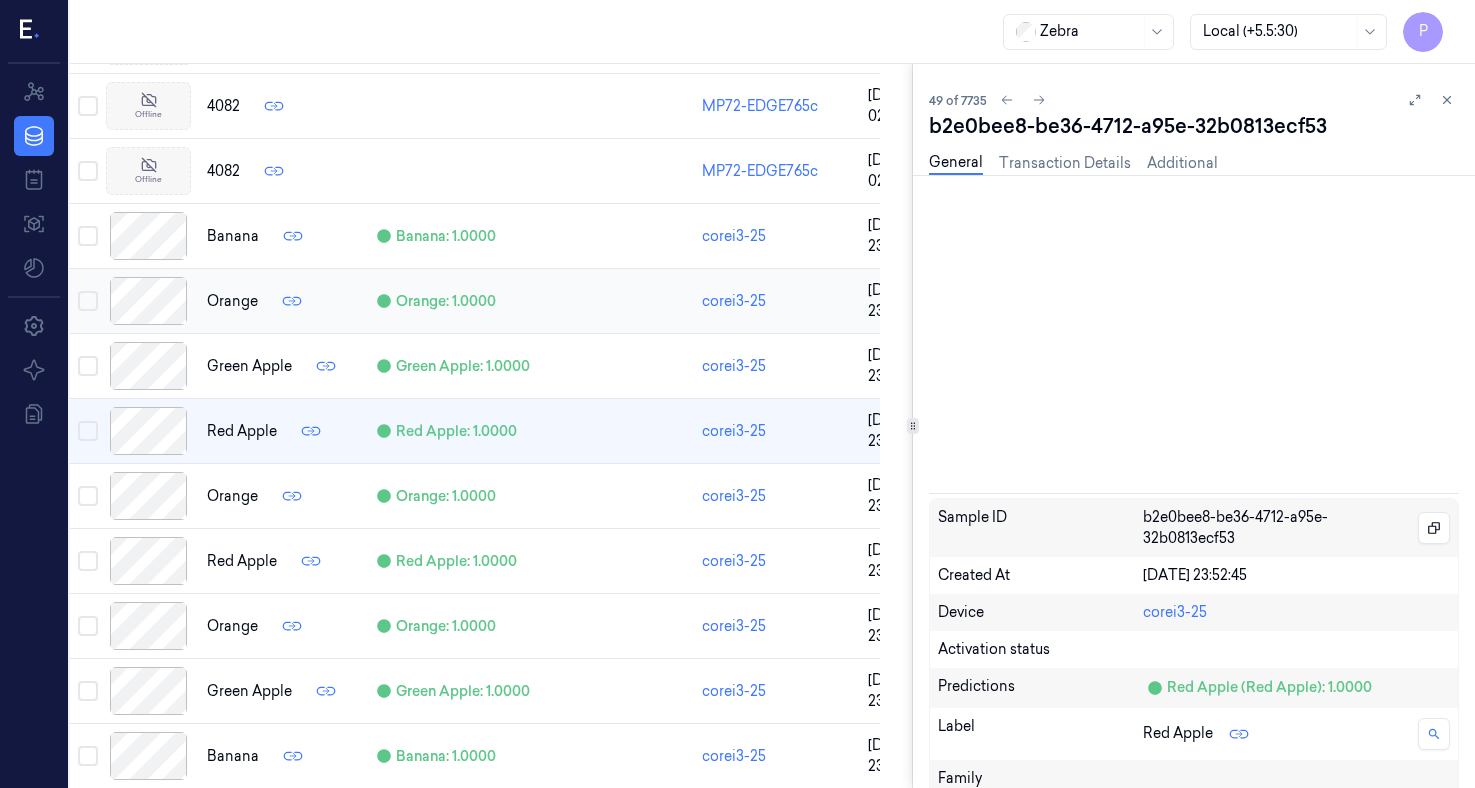 scroll, scrollTop: 3074, scrollLeft: 32, axis: both 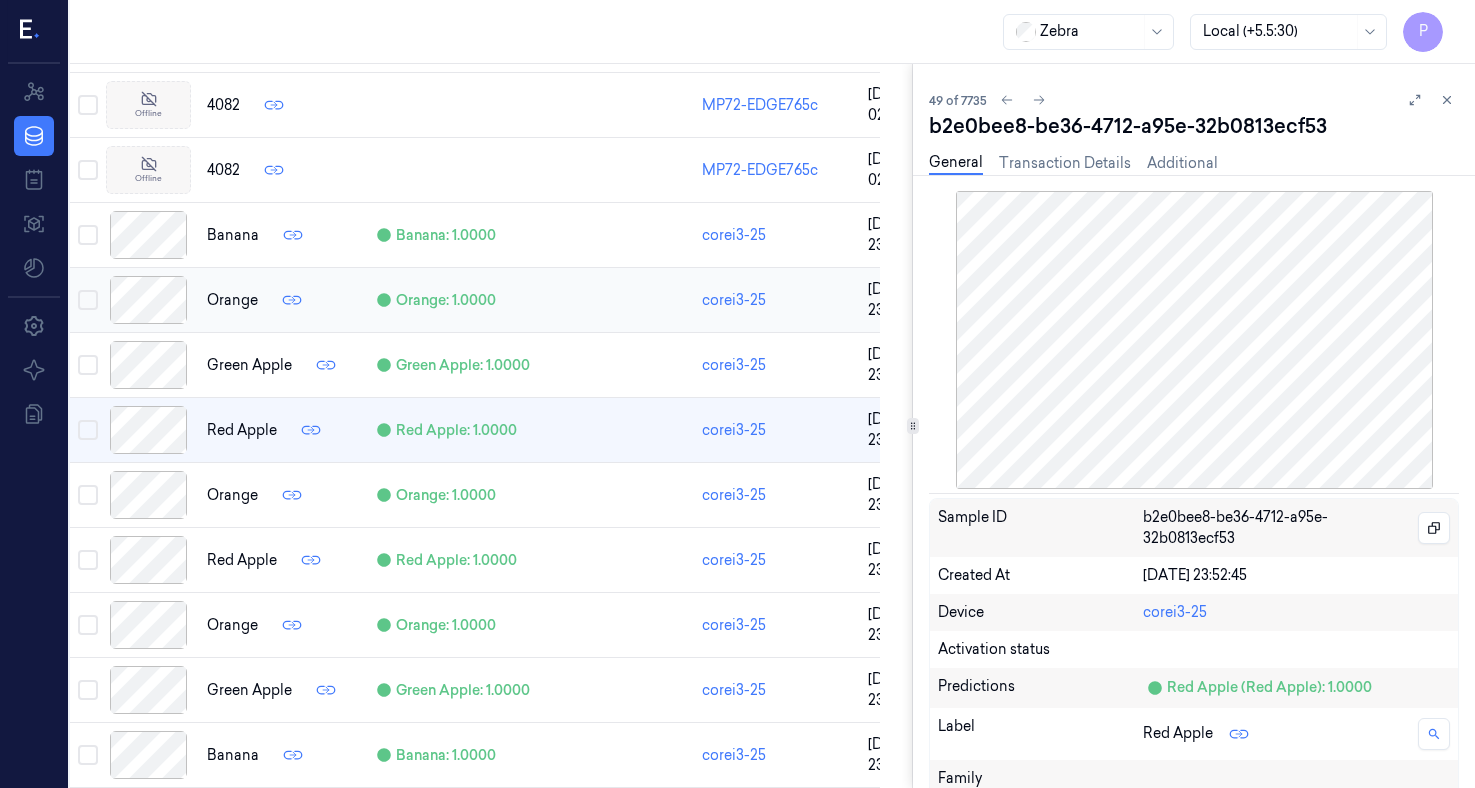 click at bounding box center [148, 495] 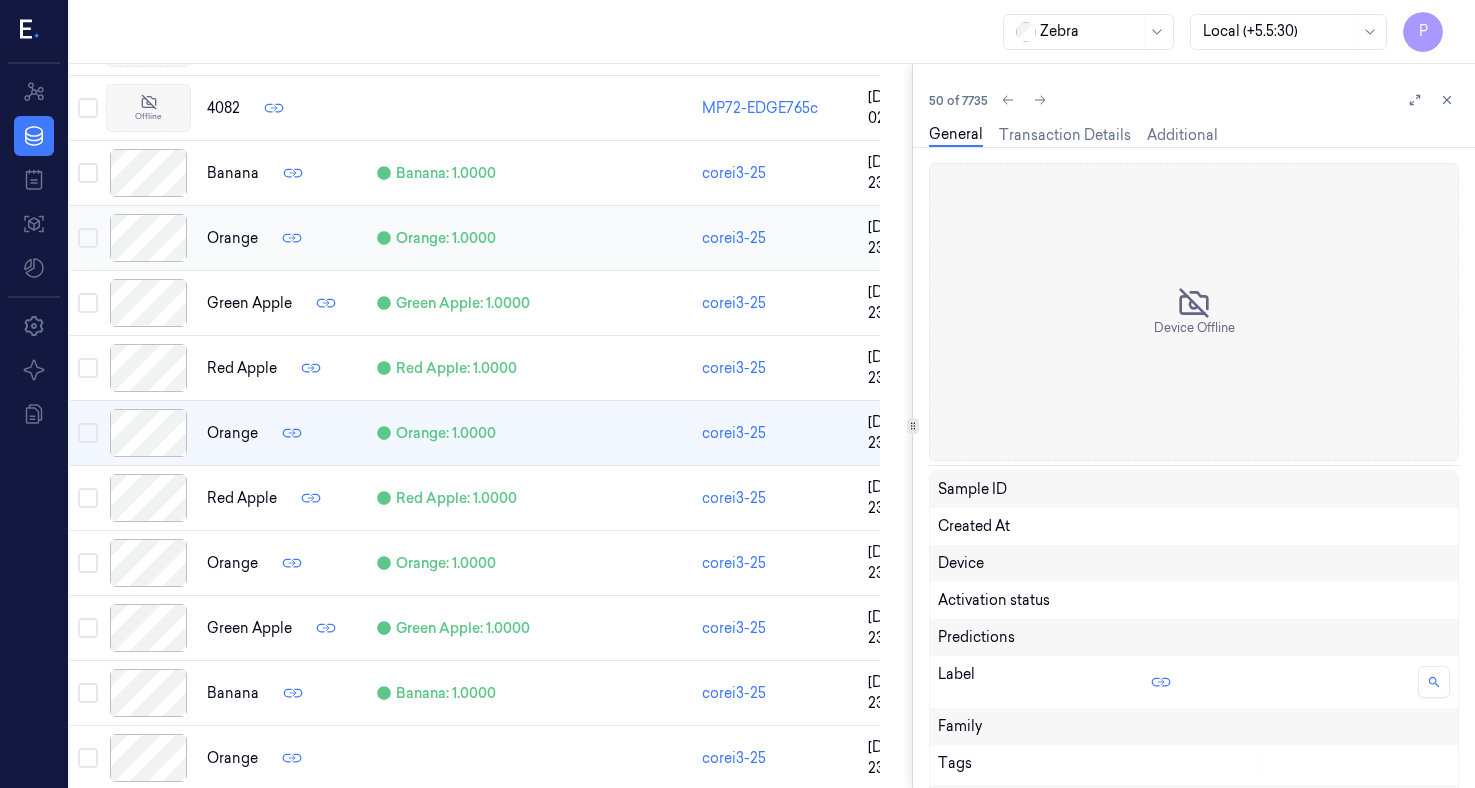 scroll, scrollTop: 3139, scrollLeft: 32, axis: both 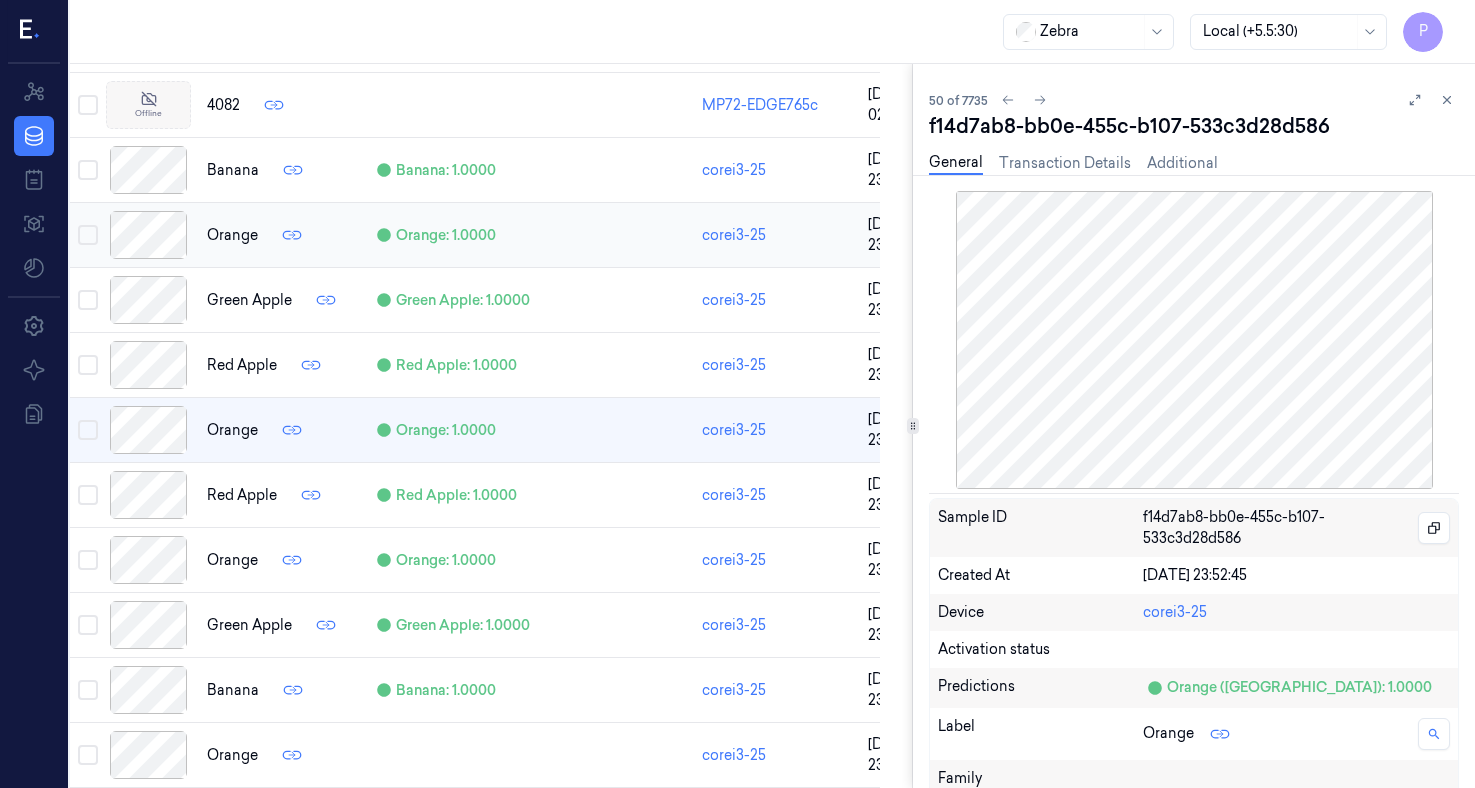 click at bounding box center [148, 495] 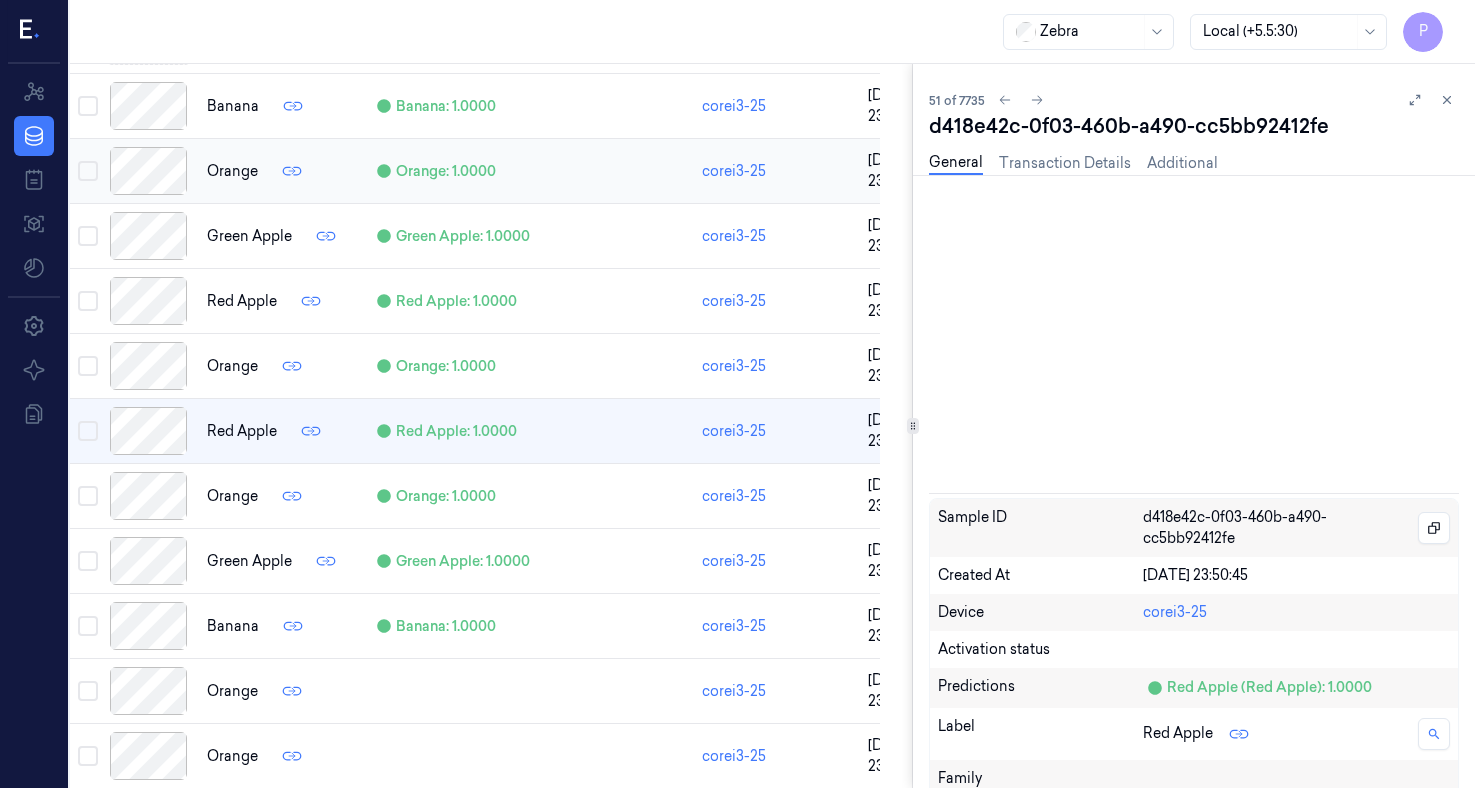 scroll, scrollTop: 3204, scrollLeft: 32, axis: both 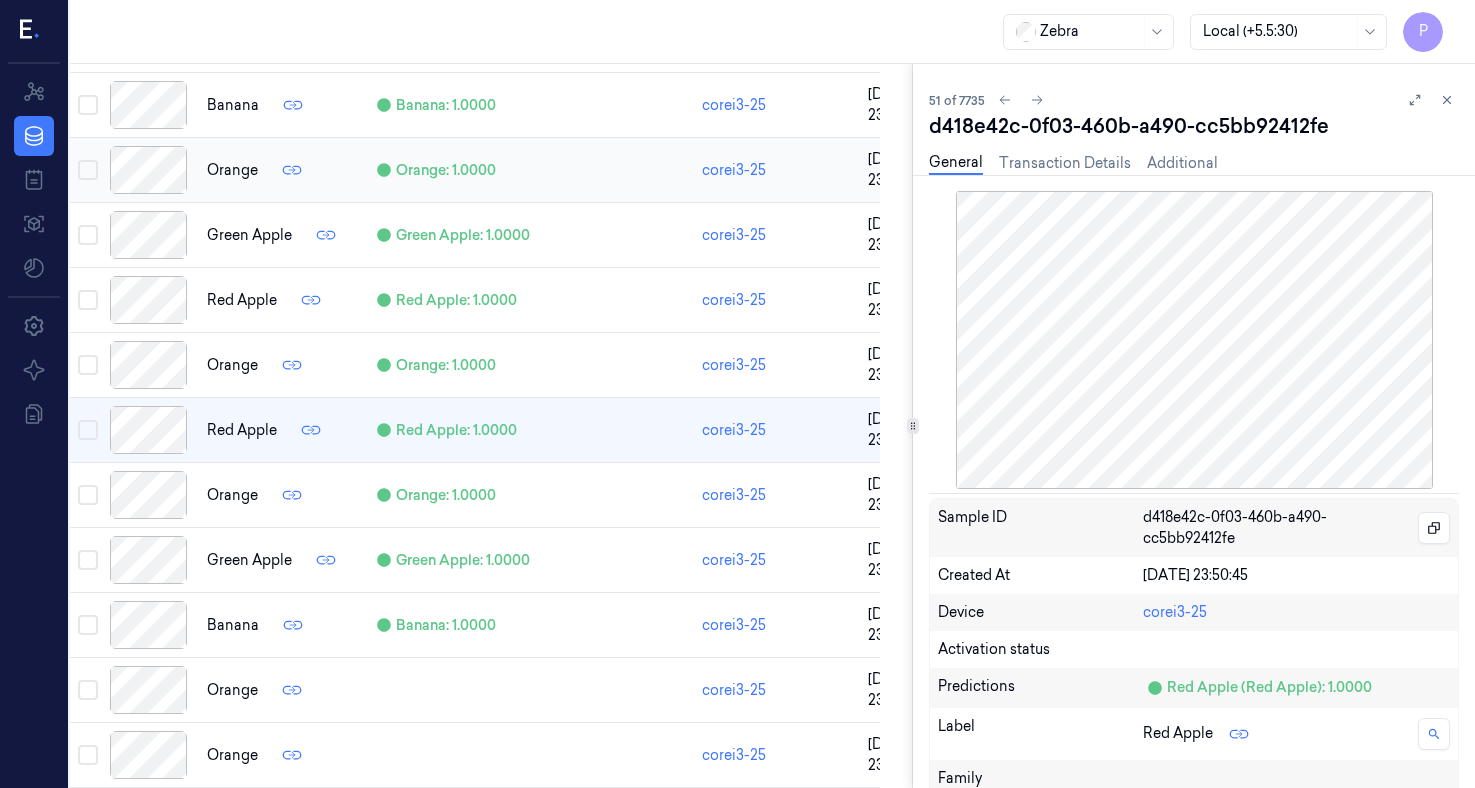 click at bounding box center [148, 495] 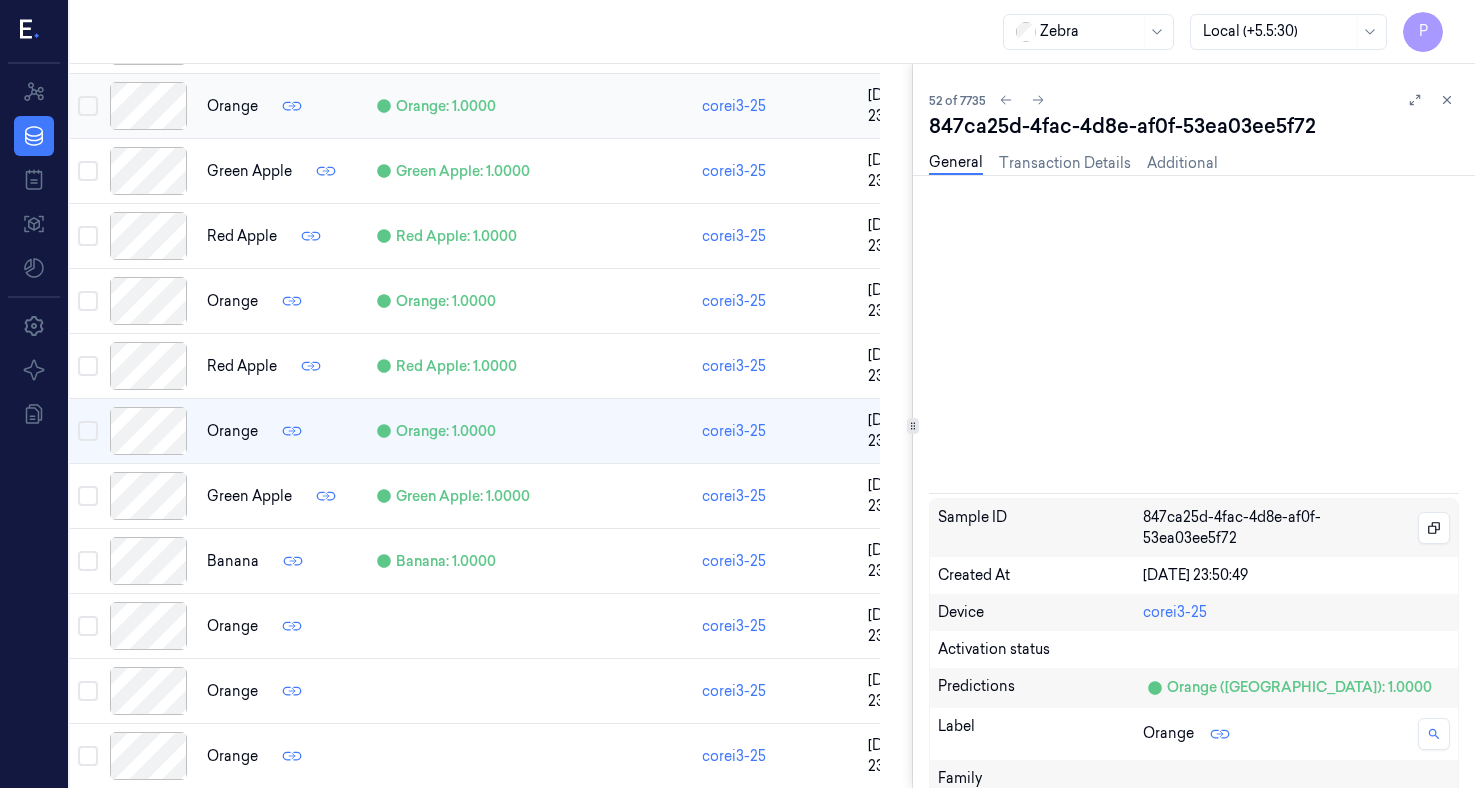 scroll, scrollTop: 3269, scrollLeft: 32, axis: both 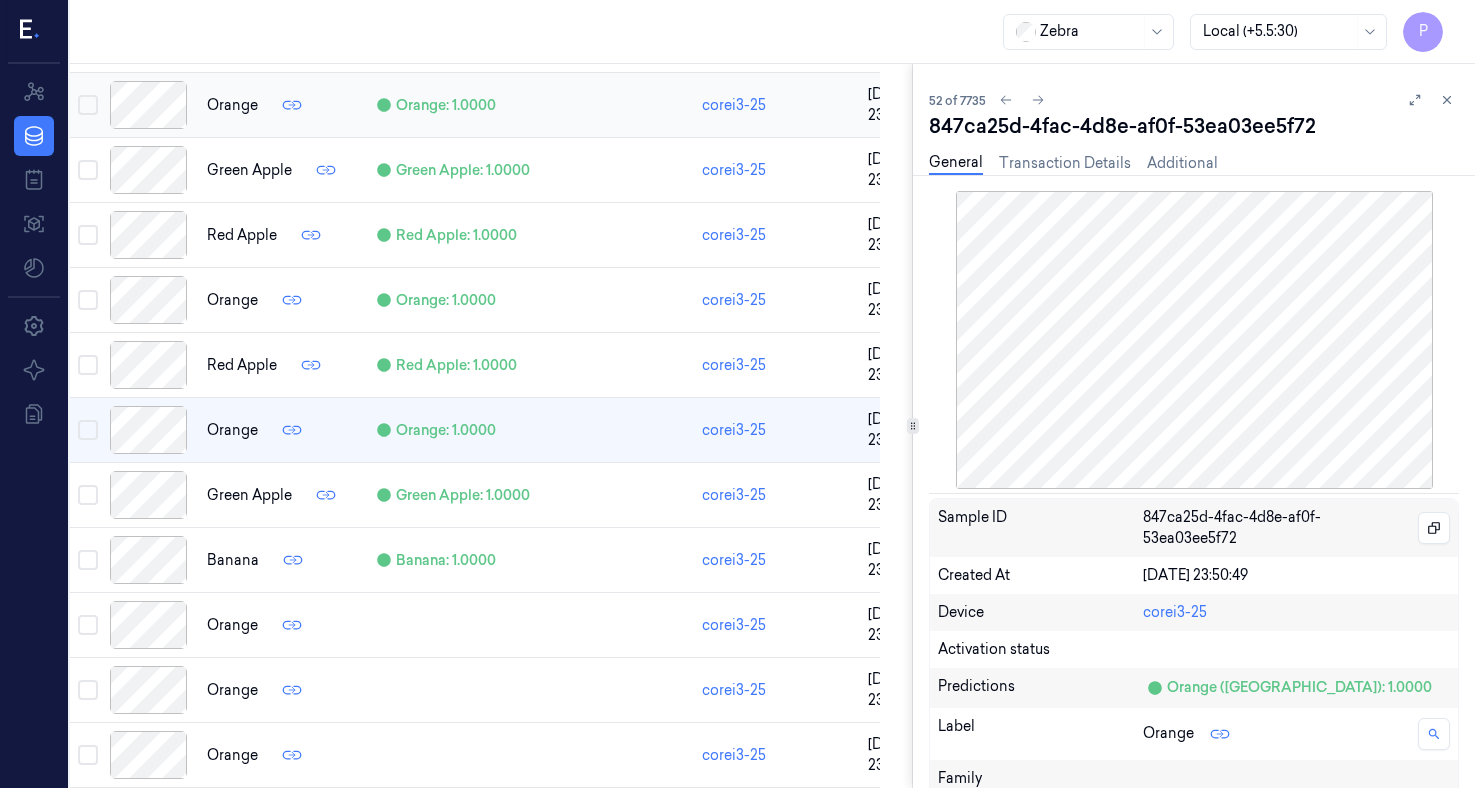 click at bounding box center (148, 495) 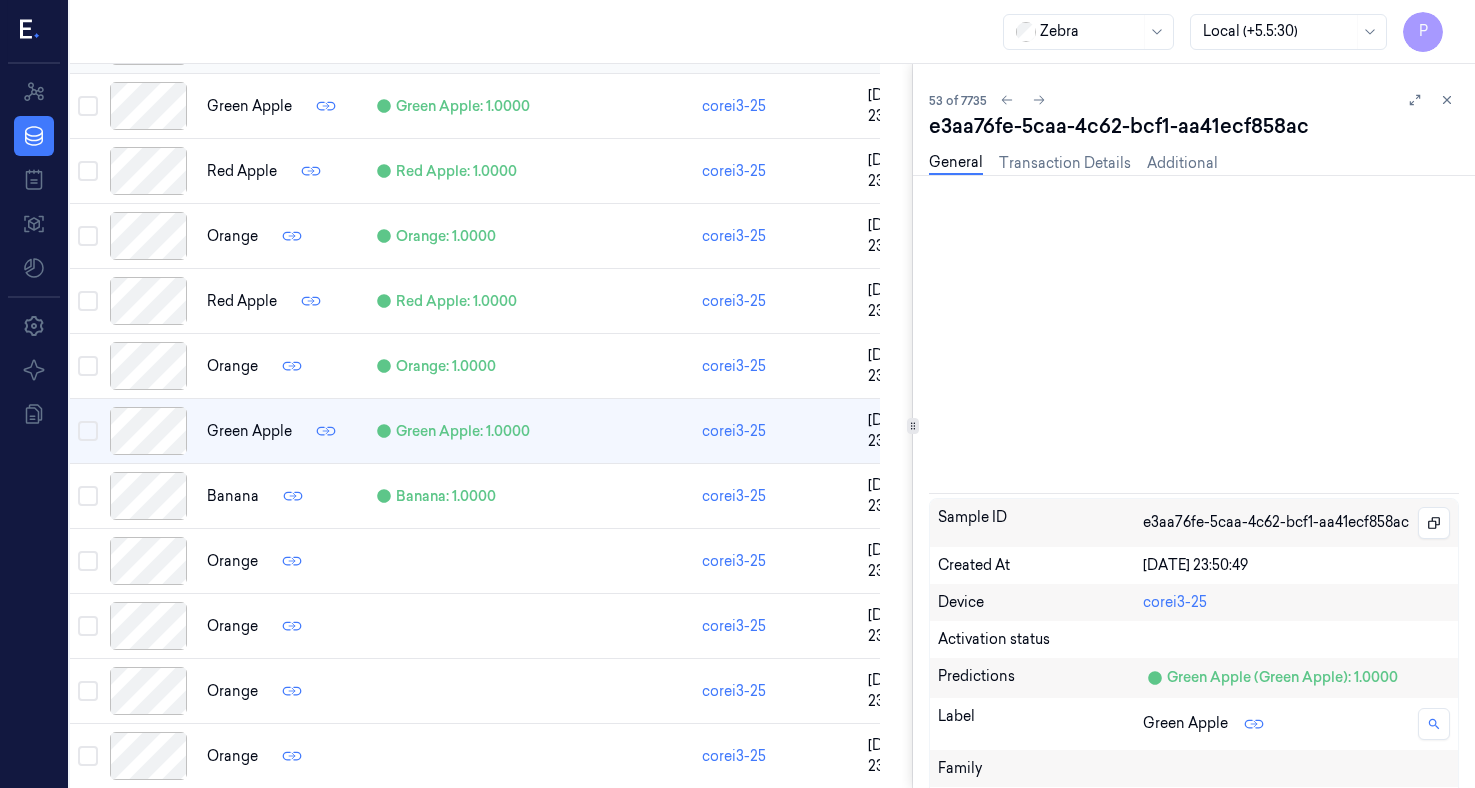scroll, scrollTop: 3334, scrollLeft: 32, axis: both 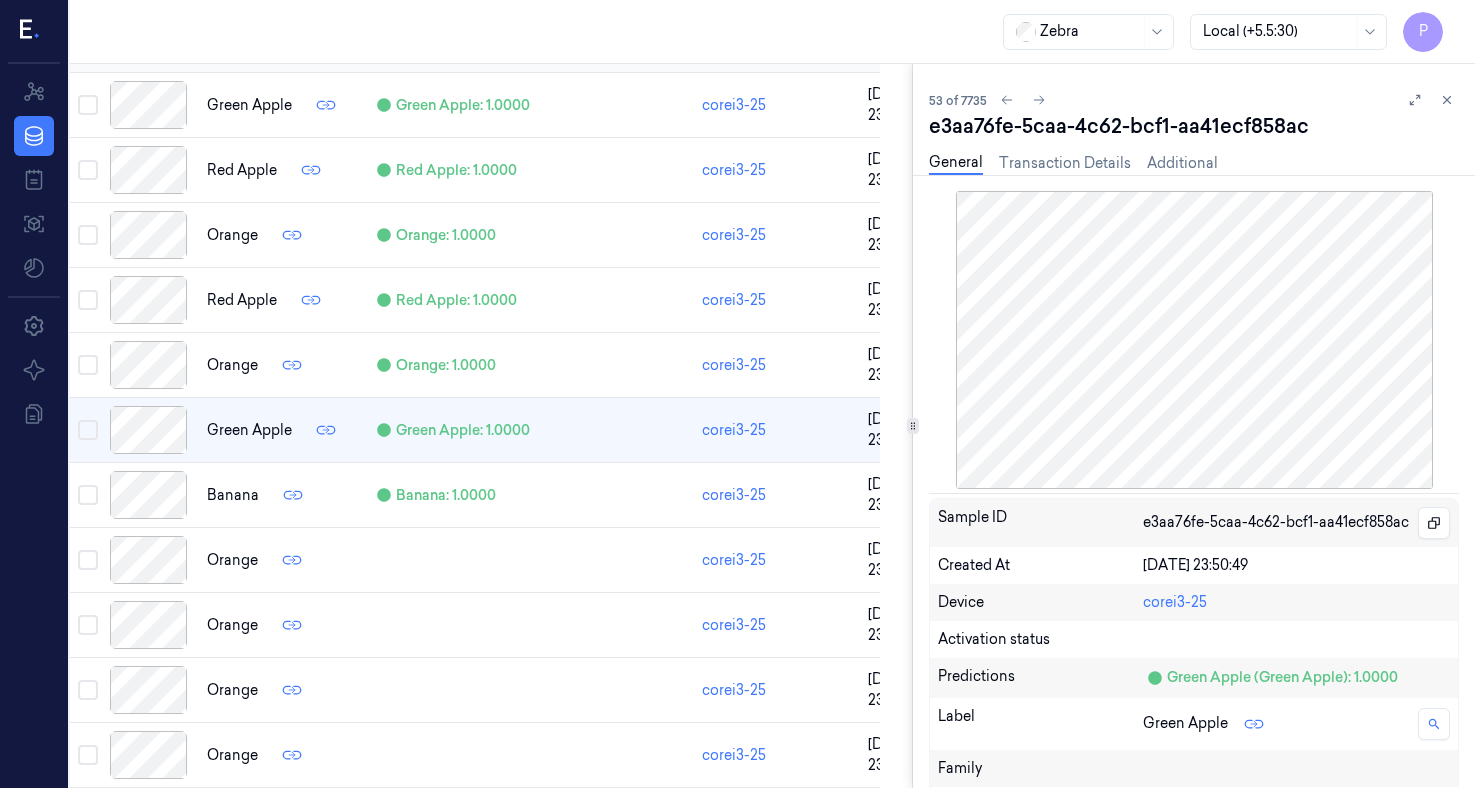 click at bounding box center [148, 495] 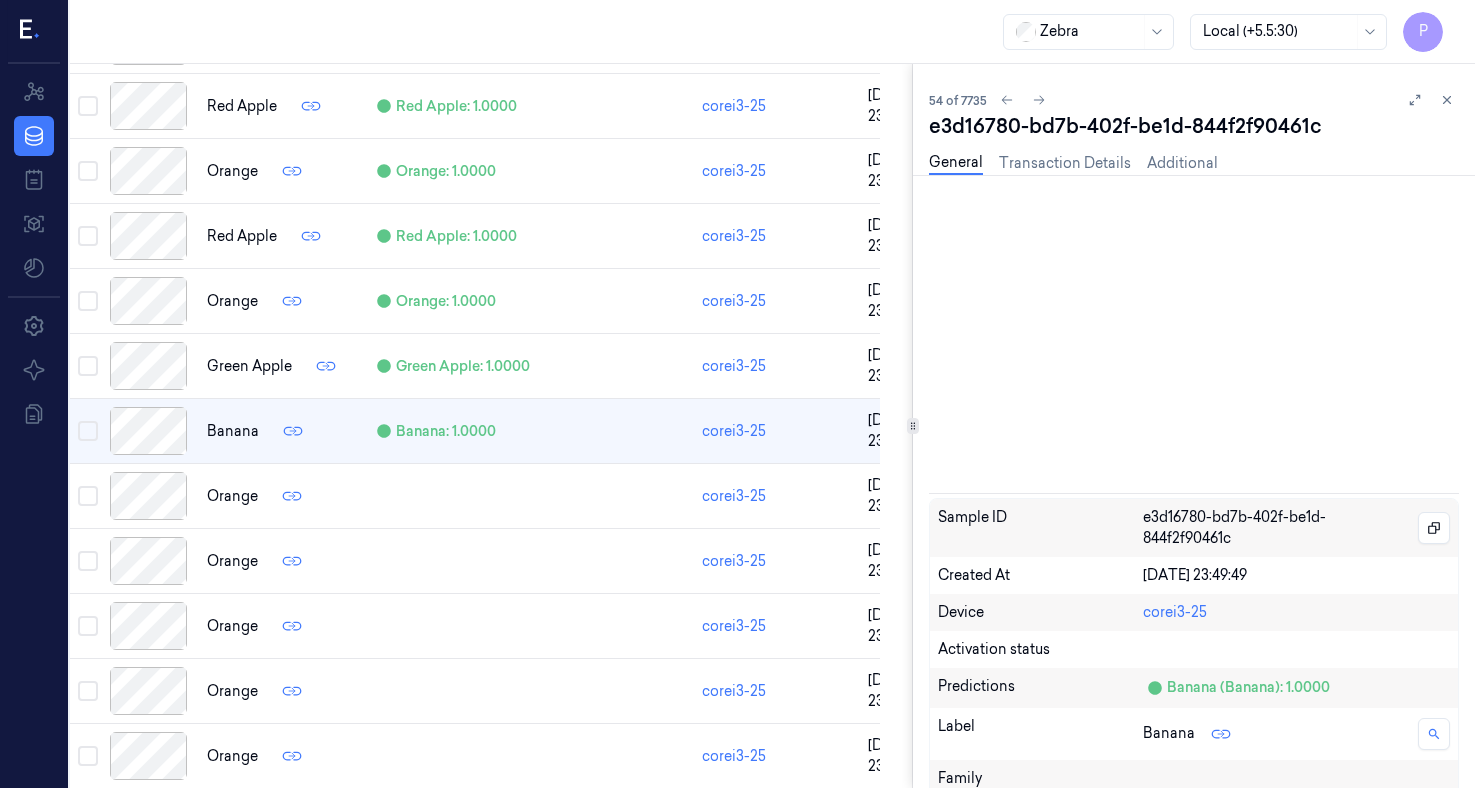 scroll, scrollTop: 3399, scrollLeft: 32, axis: both 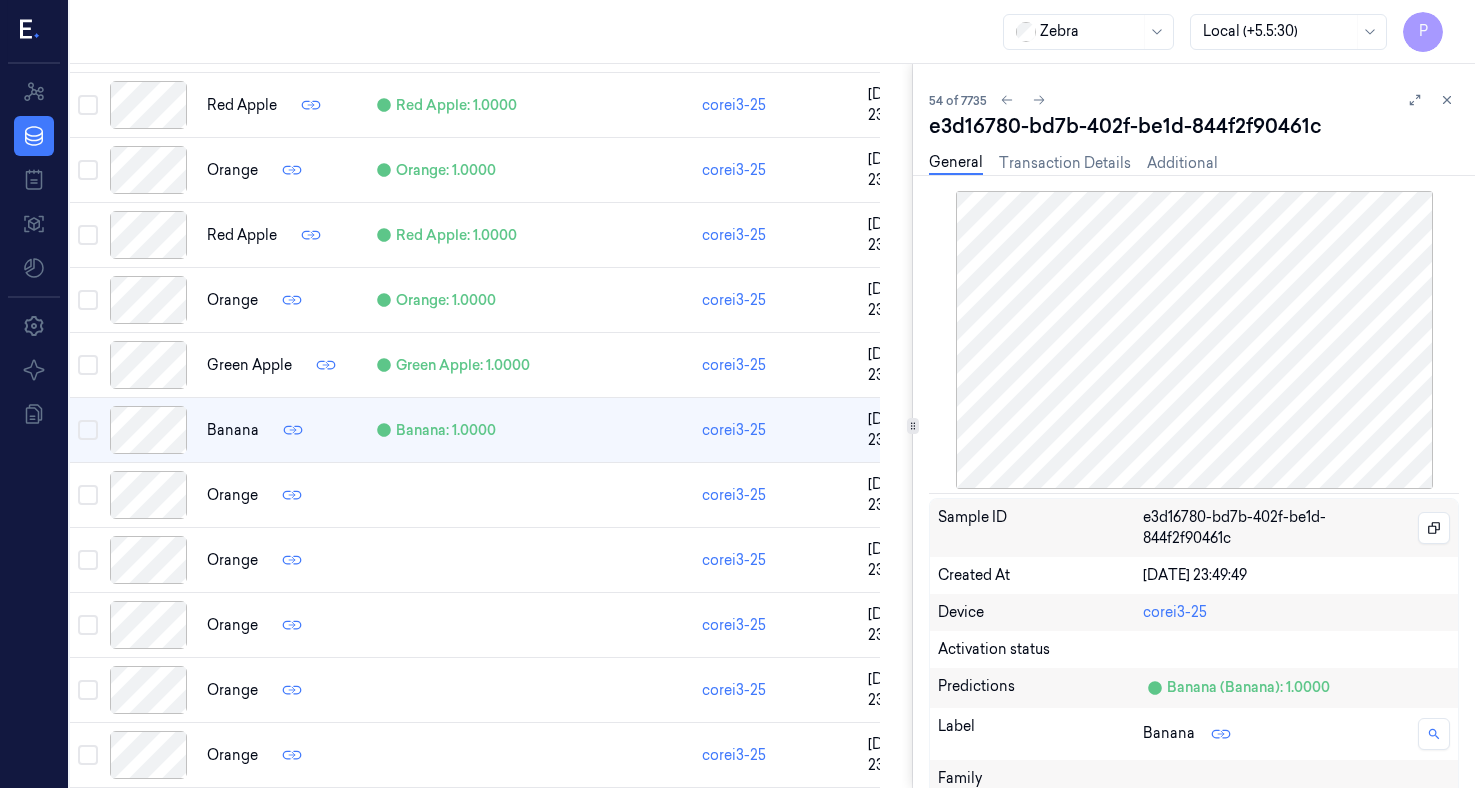 click at bounding box center [148, 495] 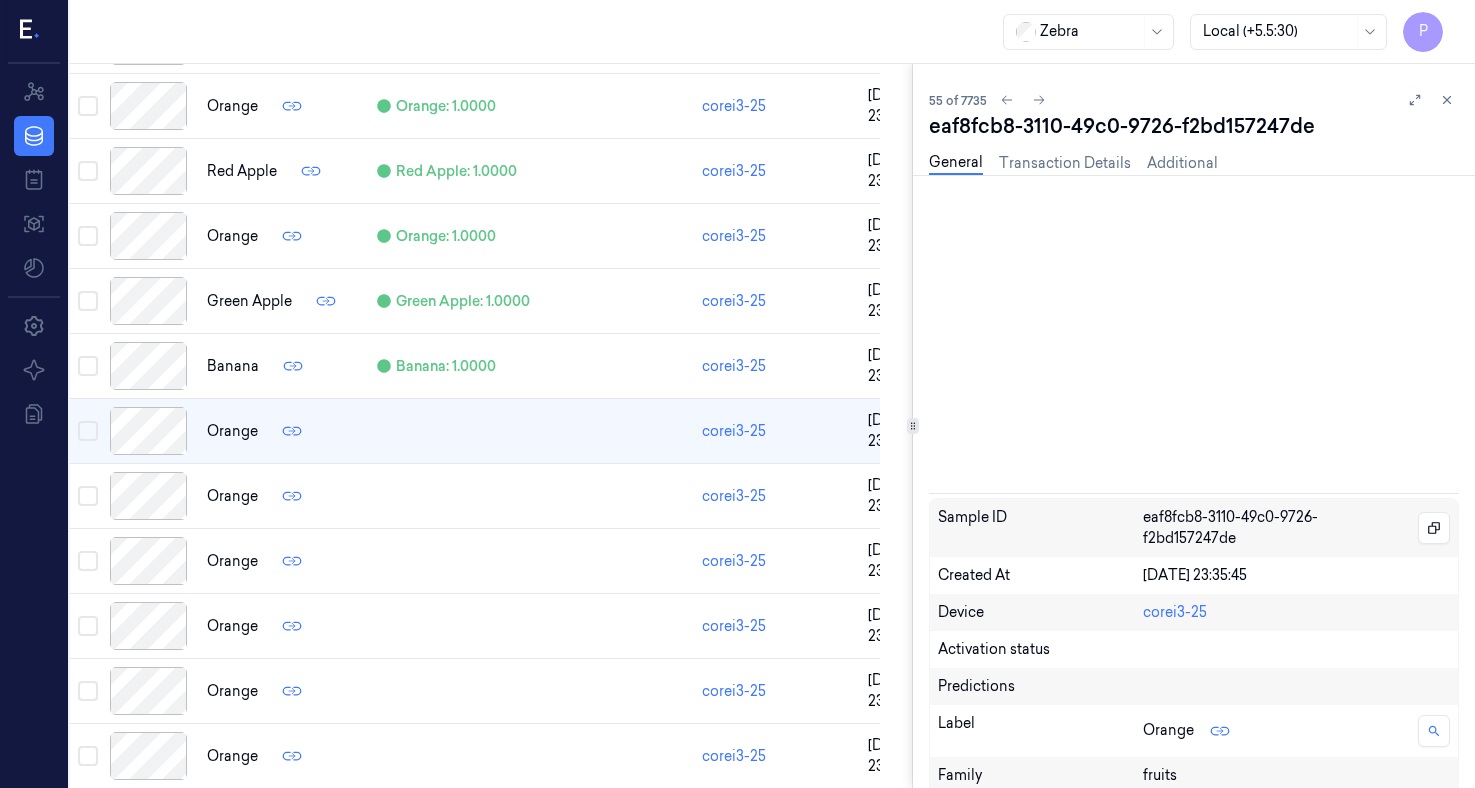 scroll, scrollTop: 3464, scrollLeft: 32, axis: both 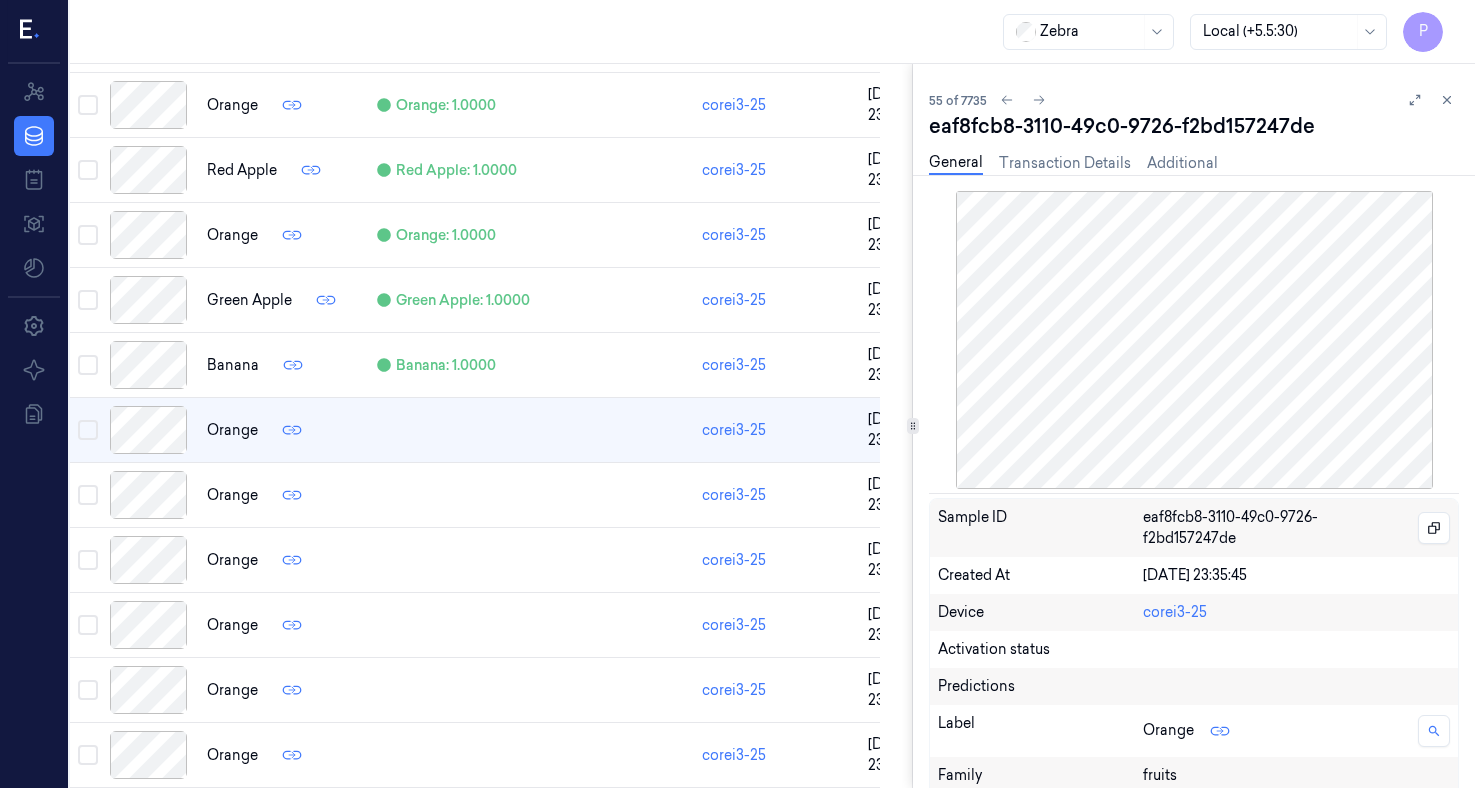 click at bounding box center (148, 495) 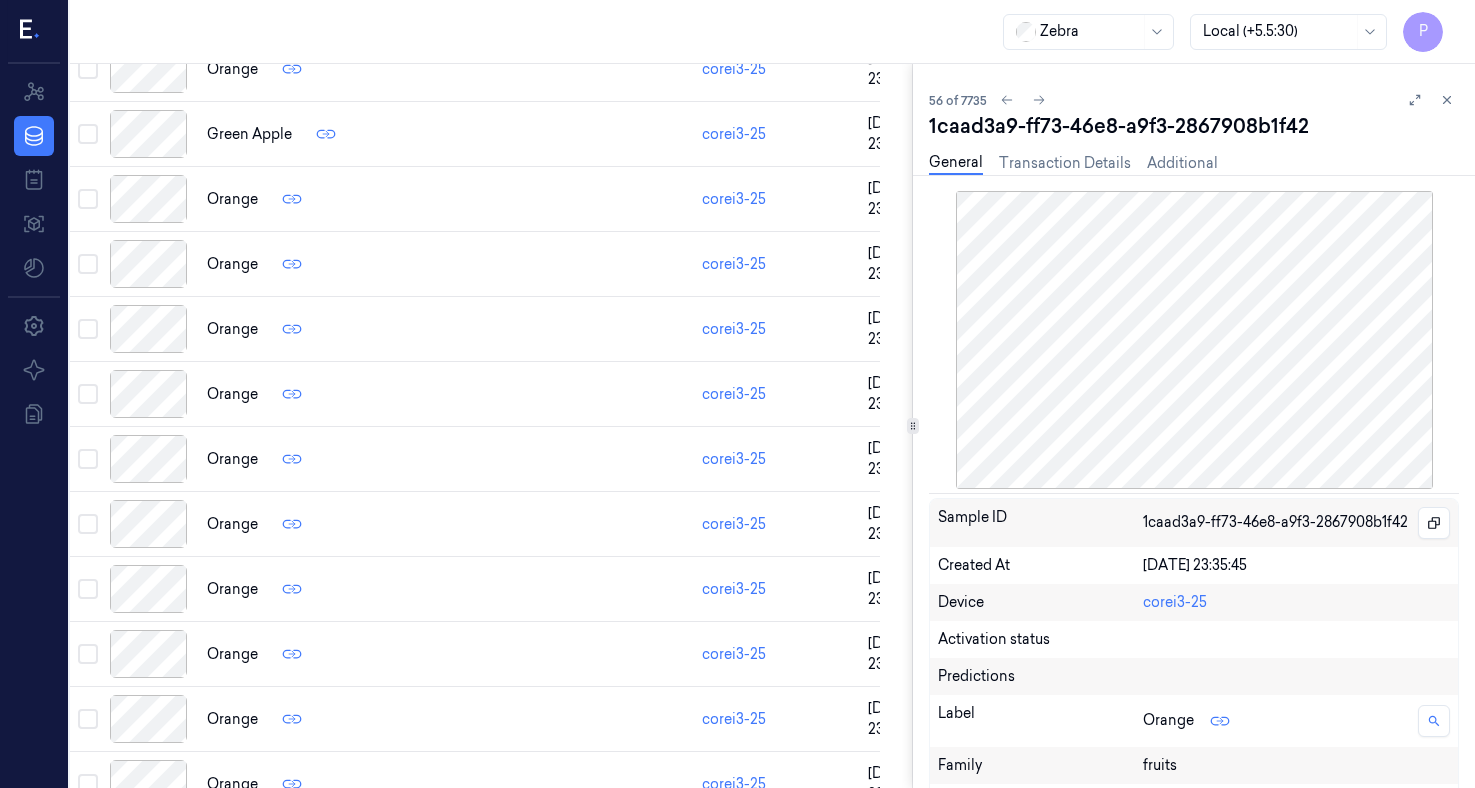scroll, scrollTop: 5797, scrollLeft: 32, axis: both 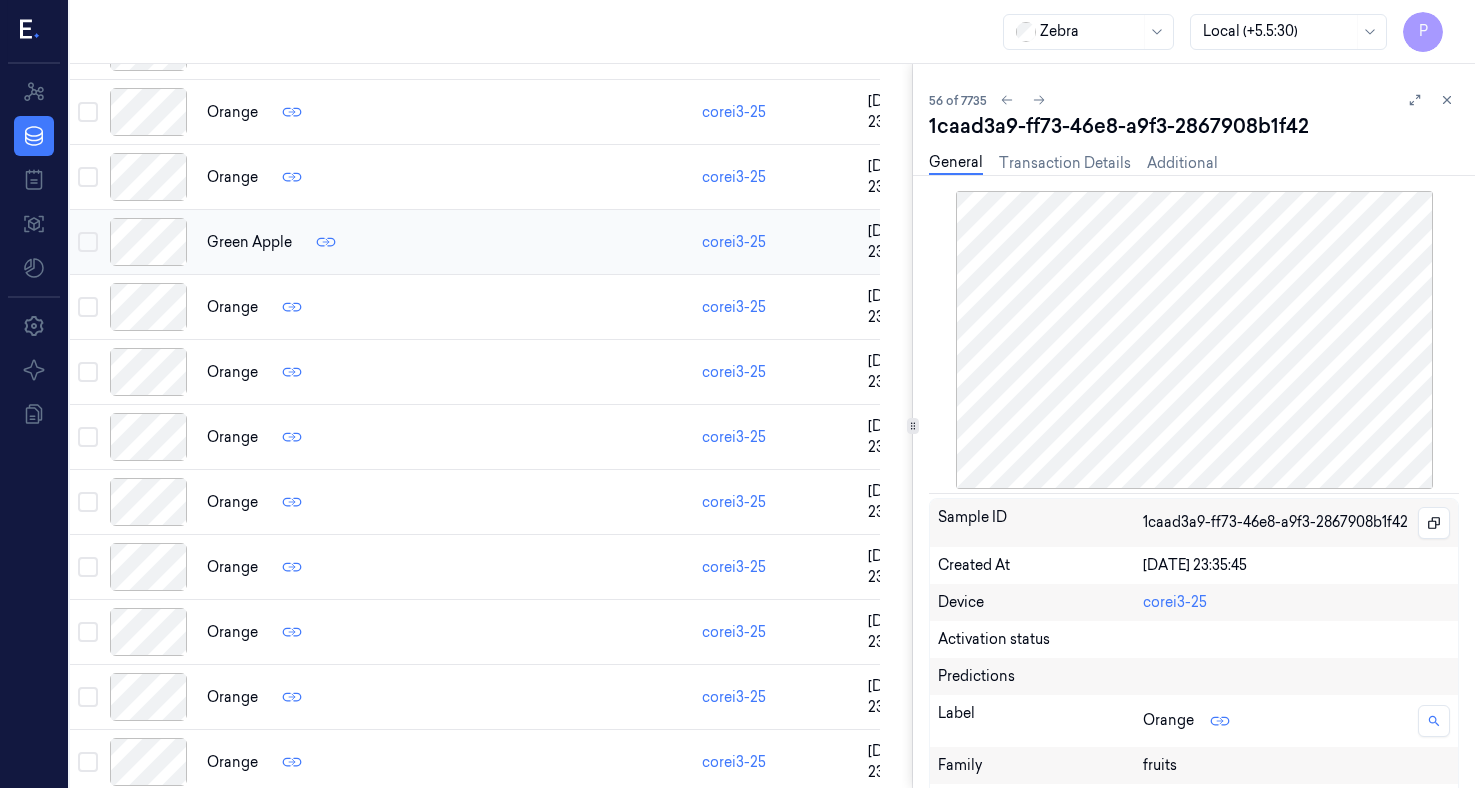 click at bounding box center [148, 242] 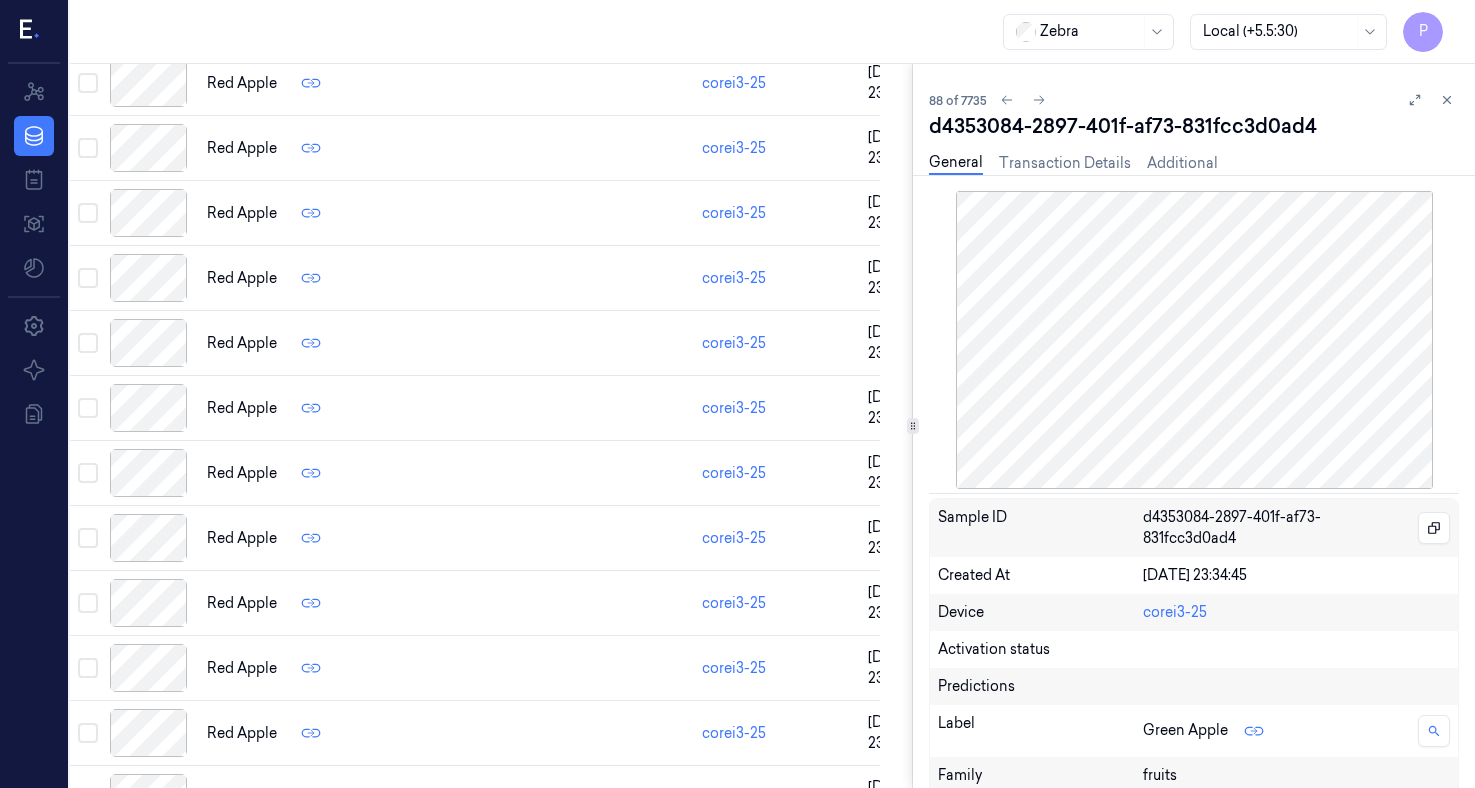 scroll, scrollTop: 12575, scrollLeft: 32, axis: both 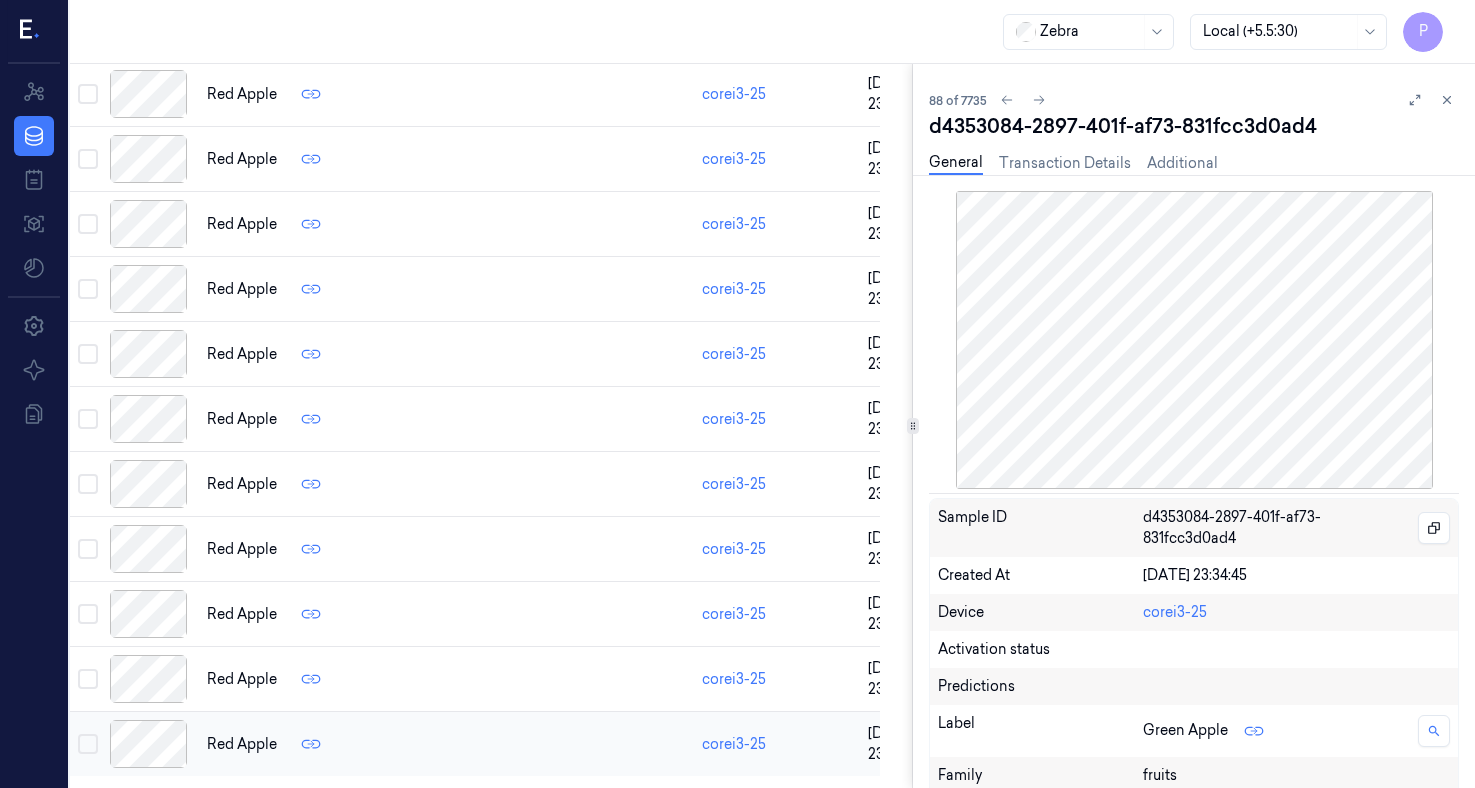 click at bounding box center (148, 744) 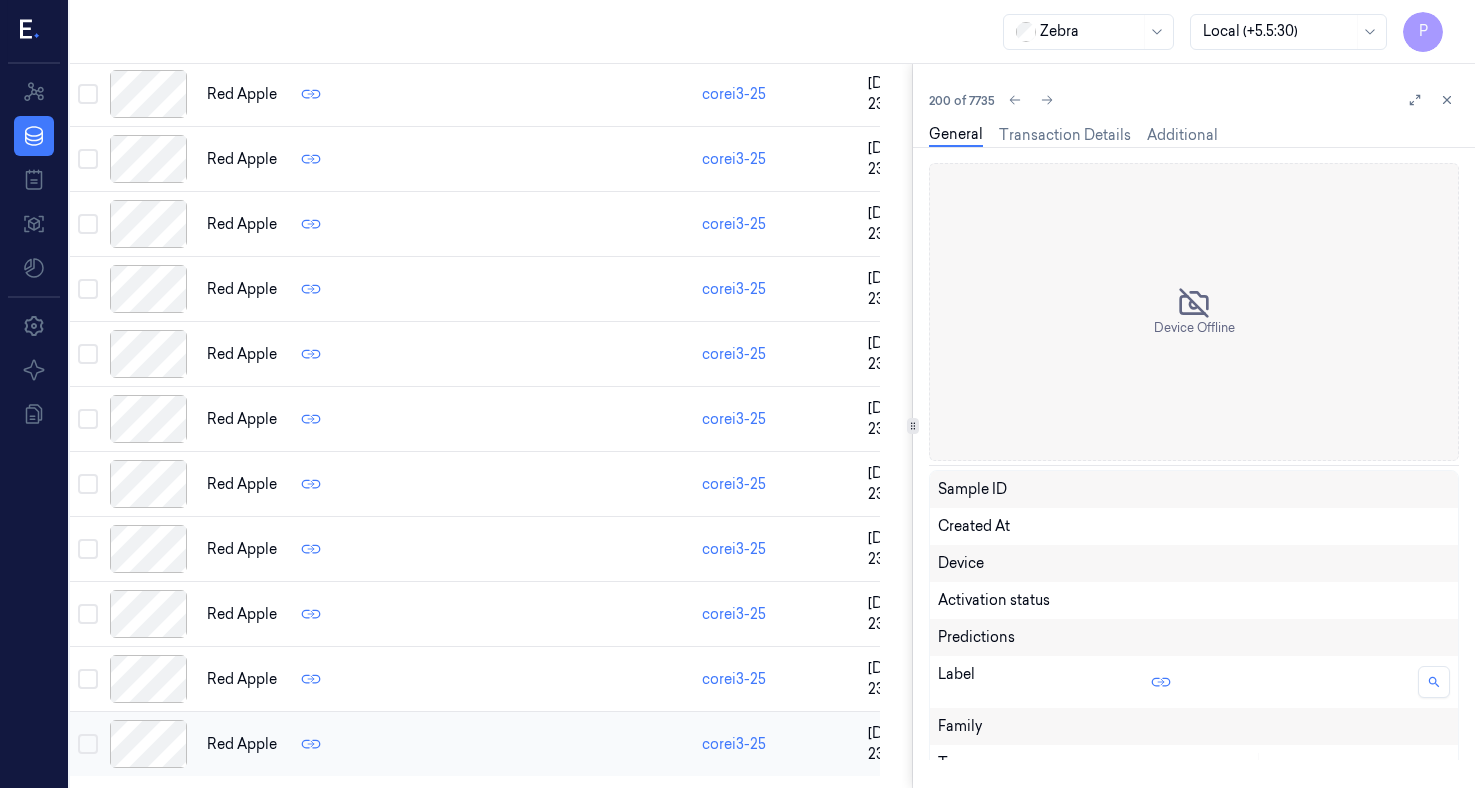 scroll, scrollTop: 12575, scrollLeft: 32, axis: both 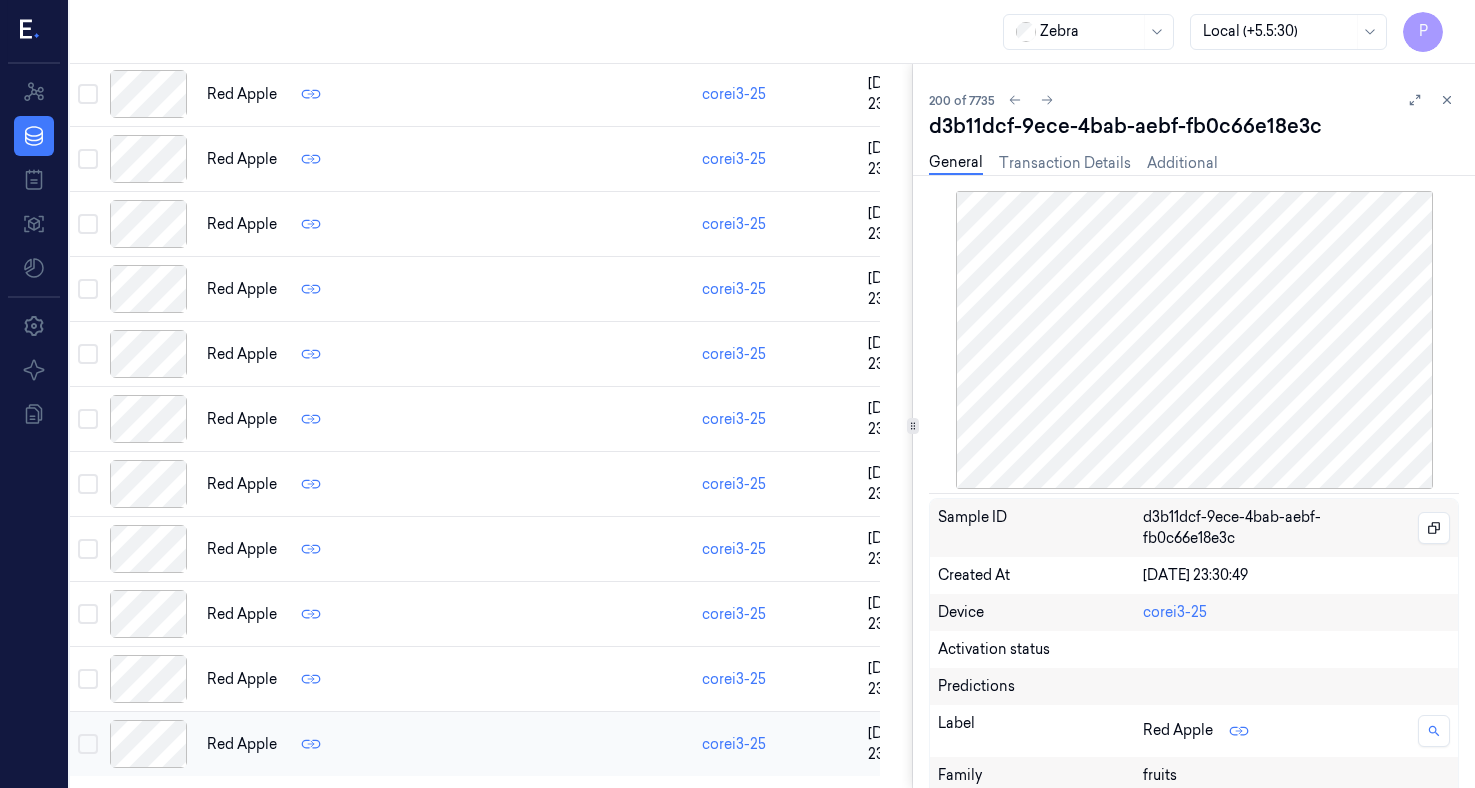 click at bounding box center [148, 744] 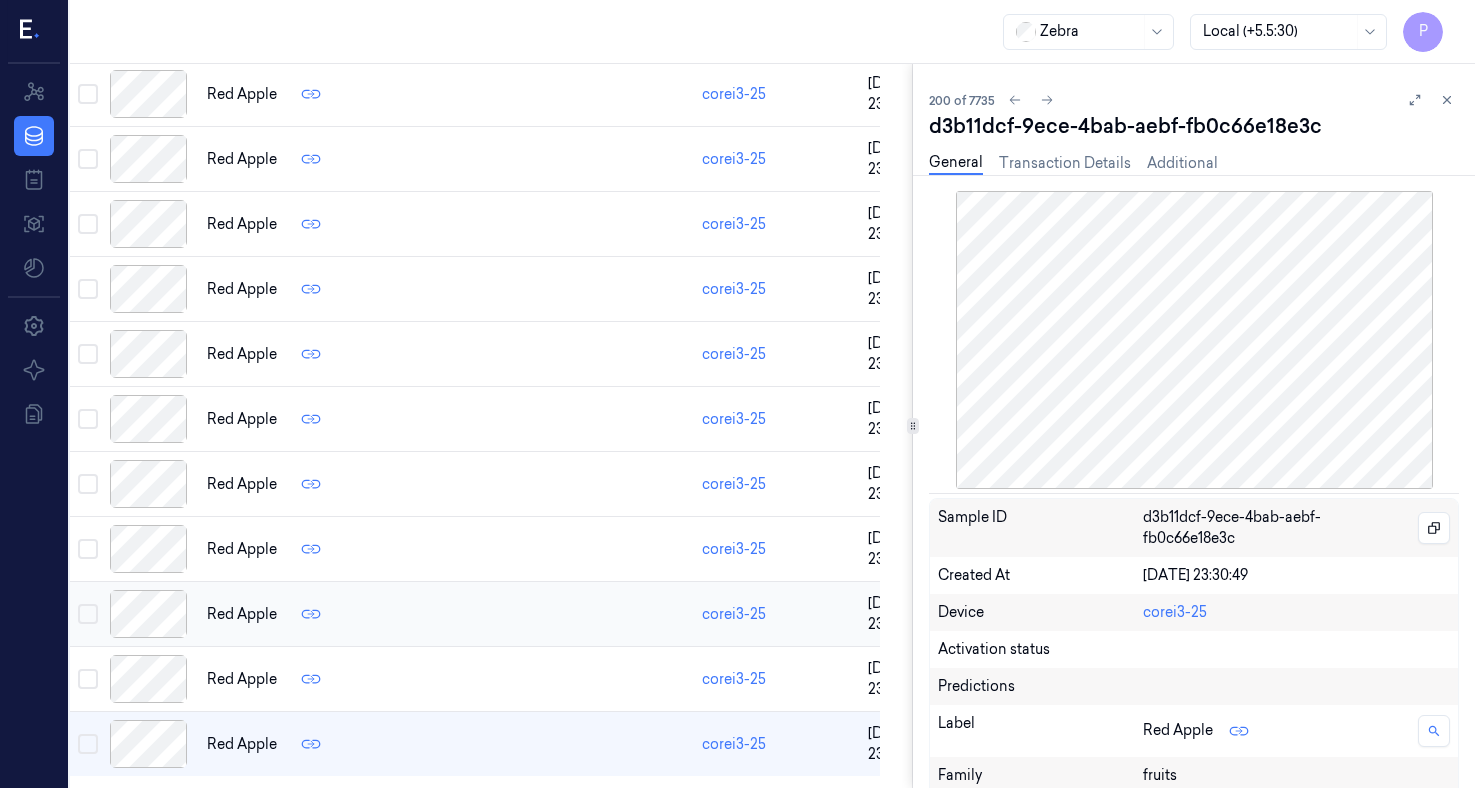 click at bounding box center [148, 614] 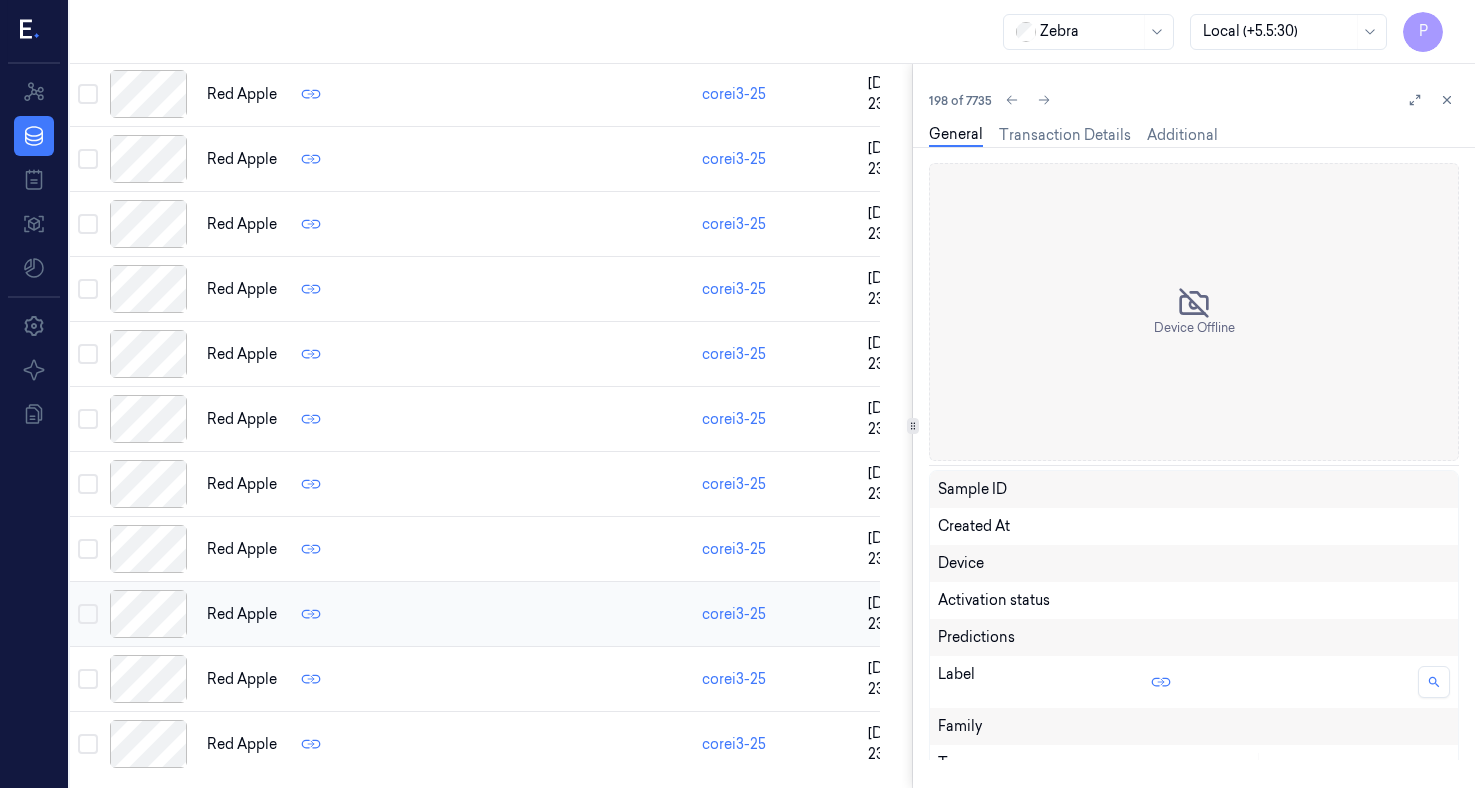scroll, scrollTop: 12575, scrollLeft: 32, axis: both 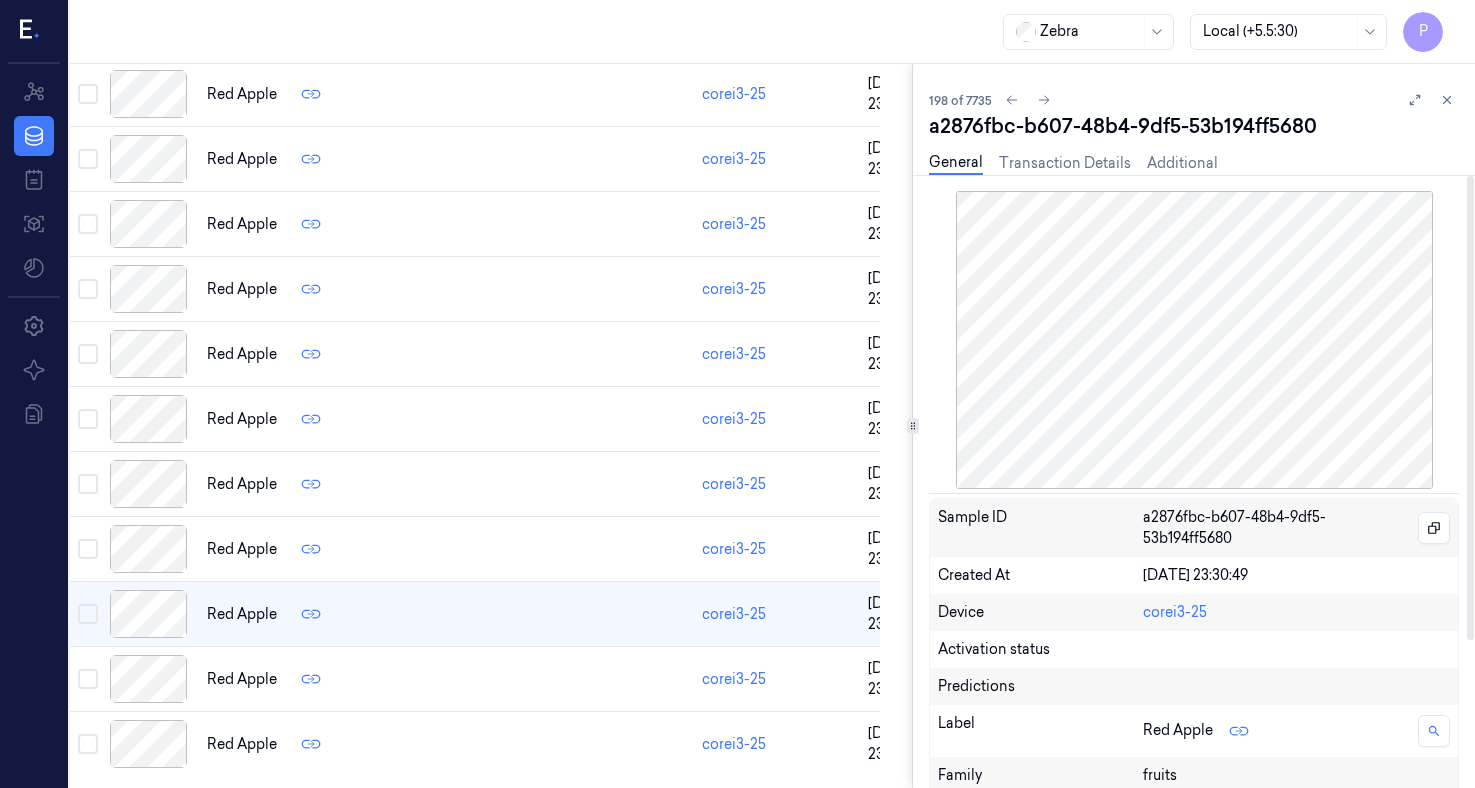 drag, startPoint x: 1471, startPoint y: 455, endPoint x: 1422, endPoint y: 101, distance: 357.37515 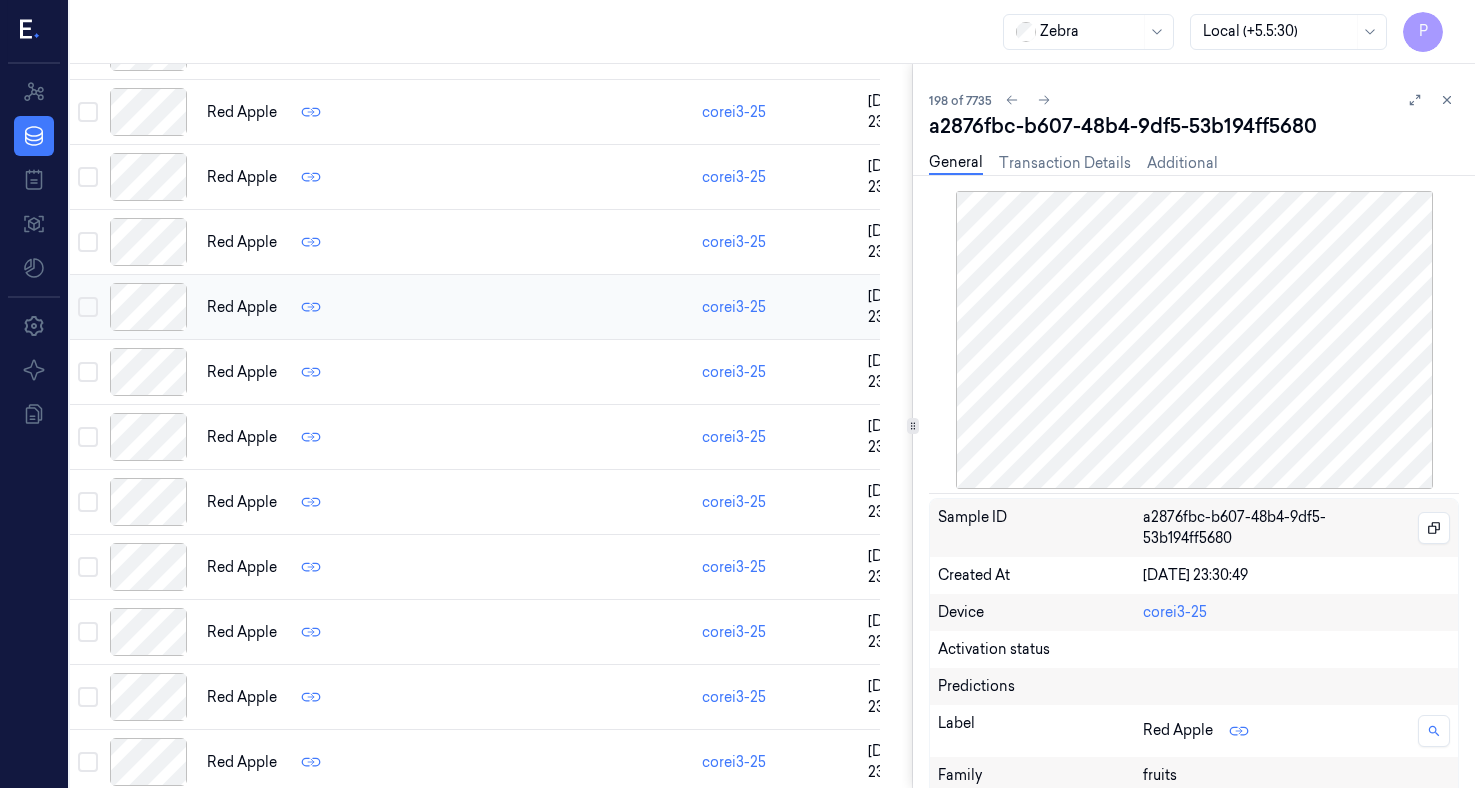 scroll, scrollTop: 10847, scrollLeft: 32, axis: both 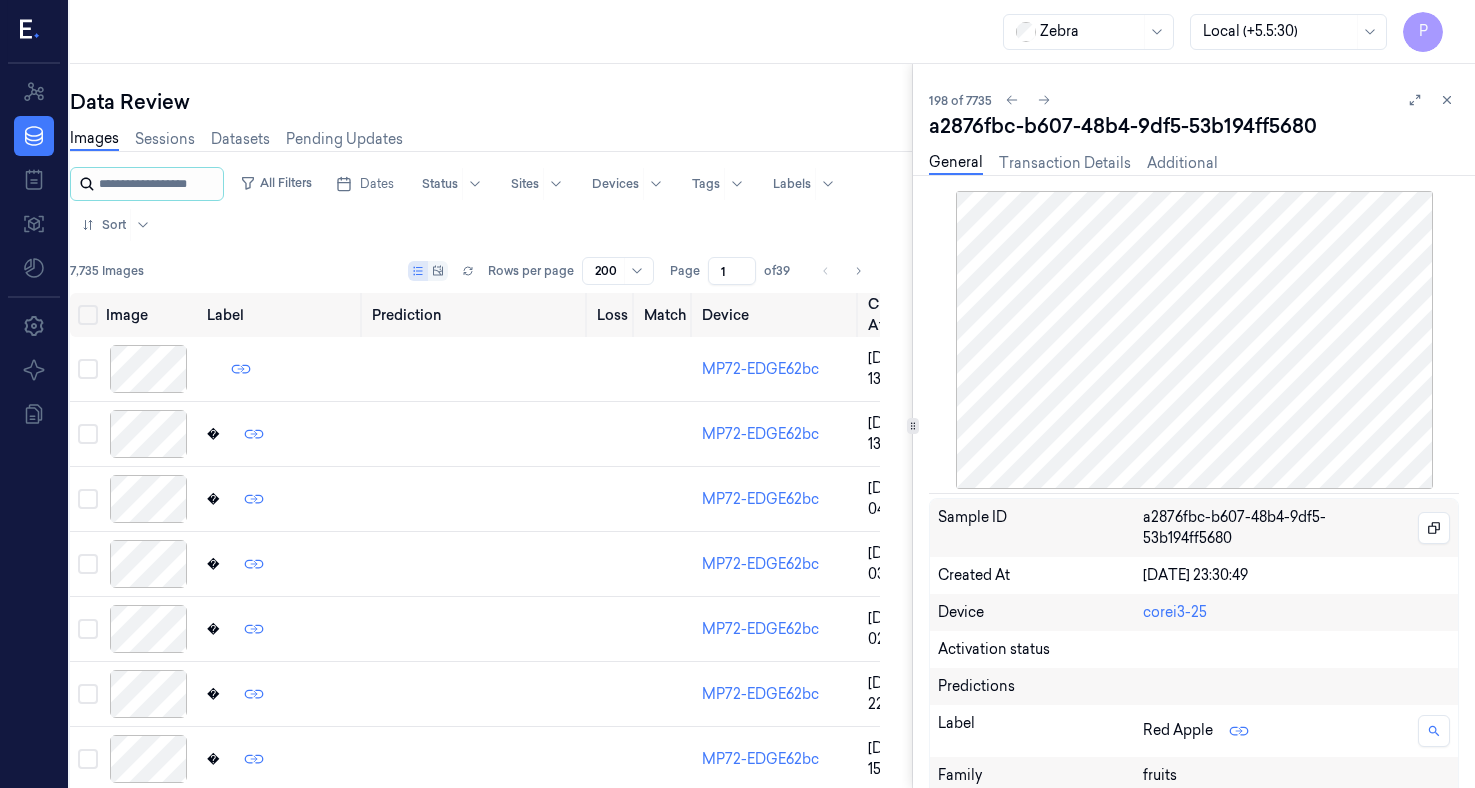 click at bounding box center [159, 184] 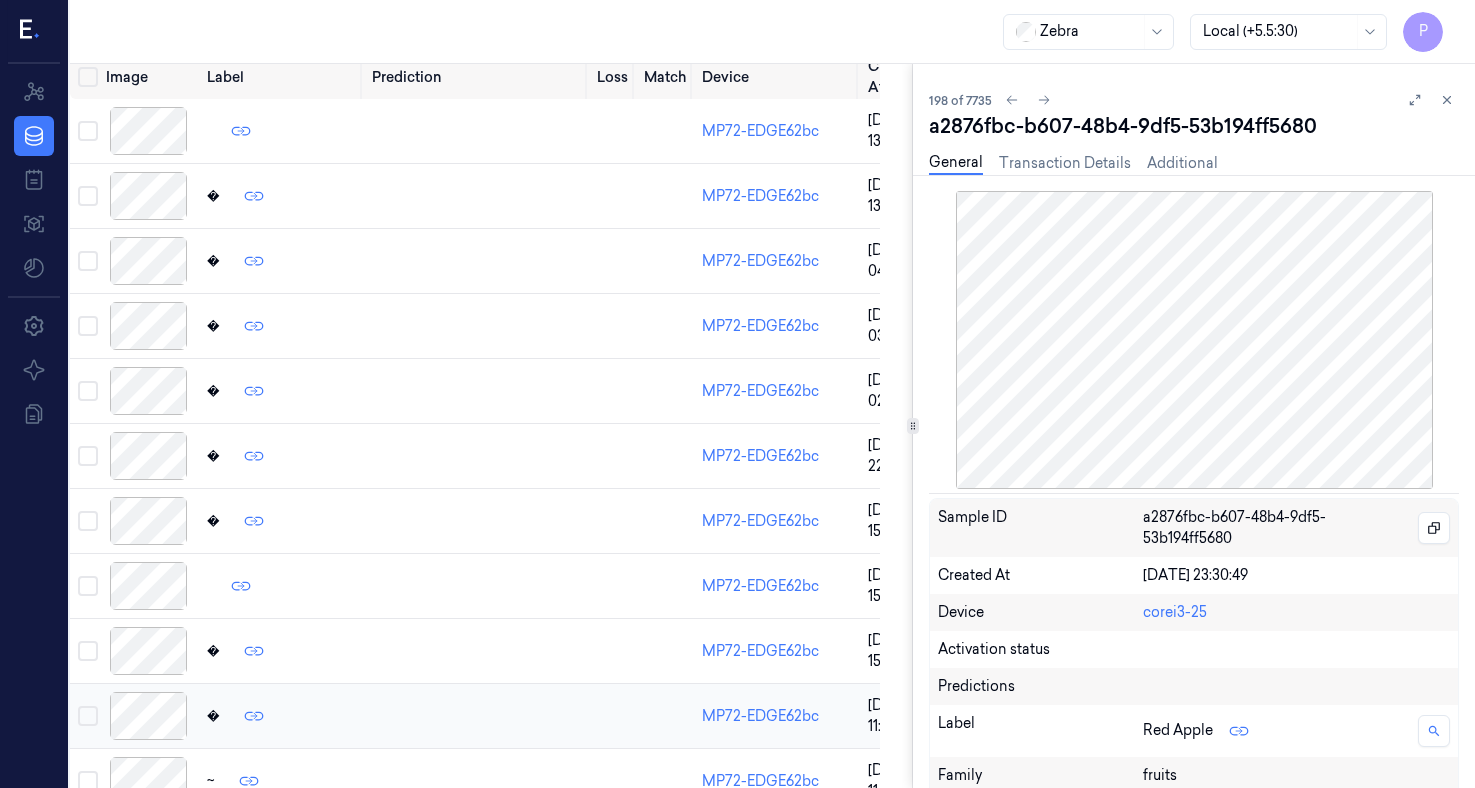 scroll, scrollTop: 216, scrollLeft: 32, axis: both 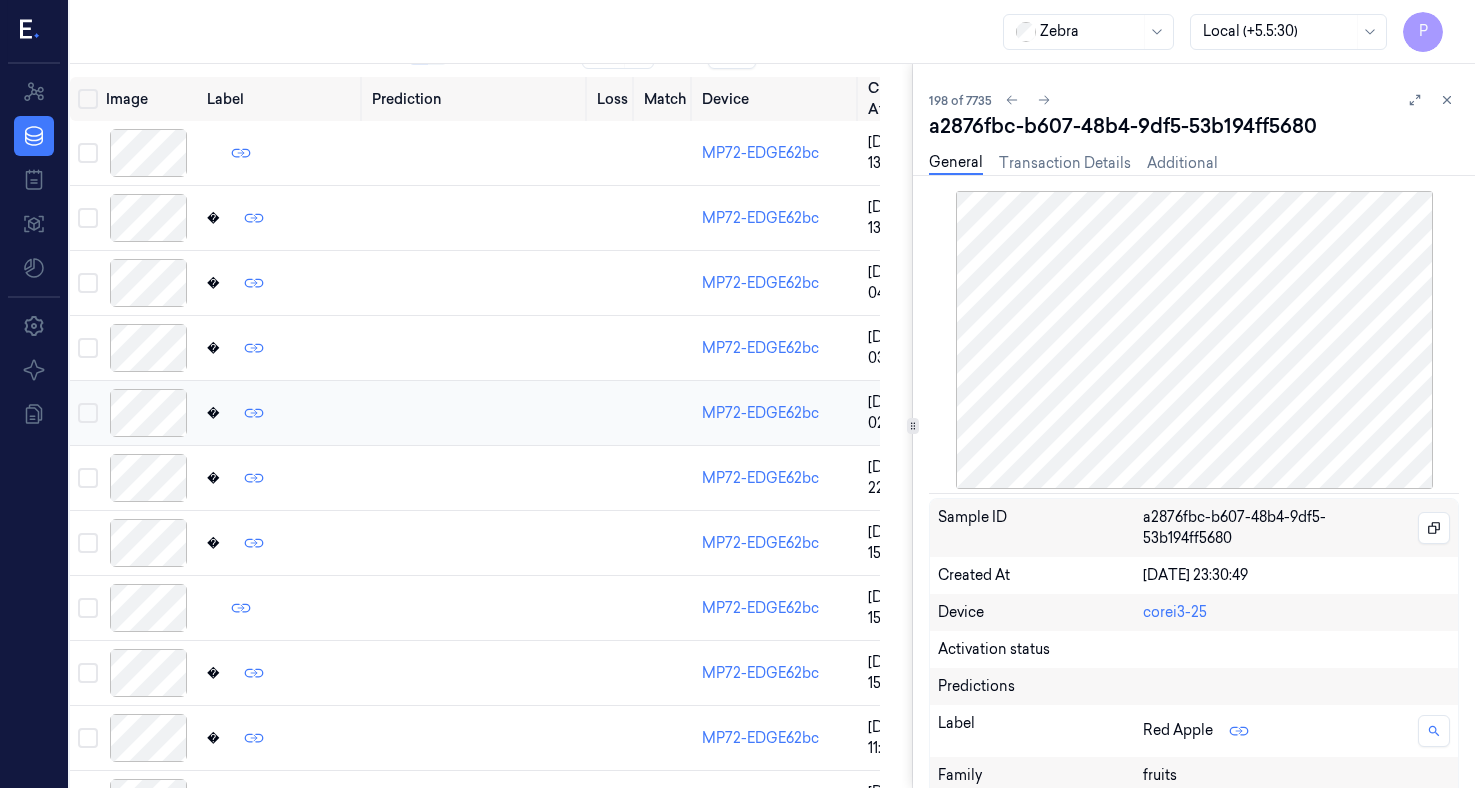 click at bounding box center (148, 413) 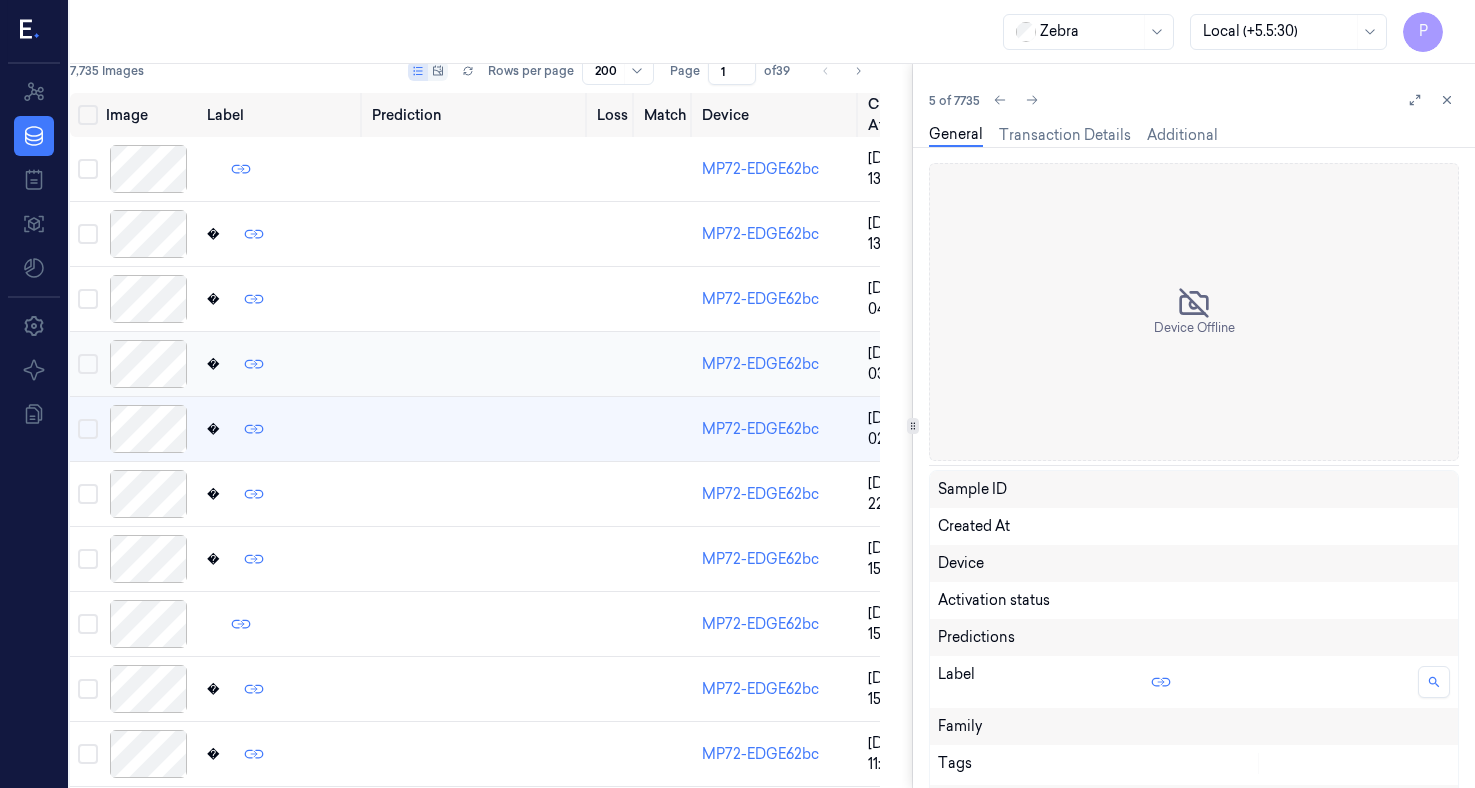 scroll, scrollTop: 199, scrollLeft: 32, axis: both 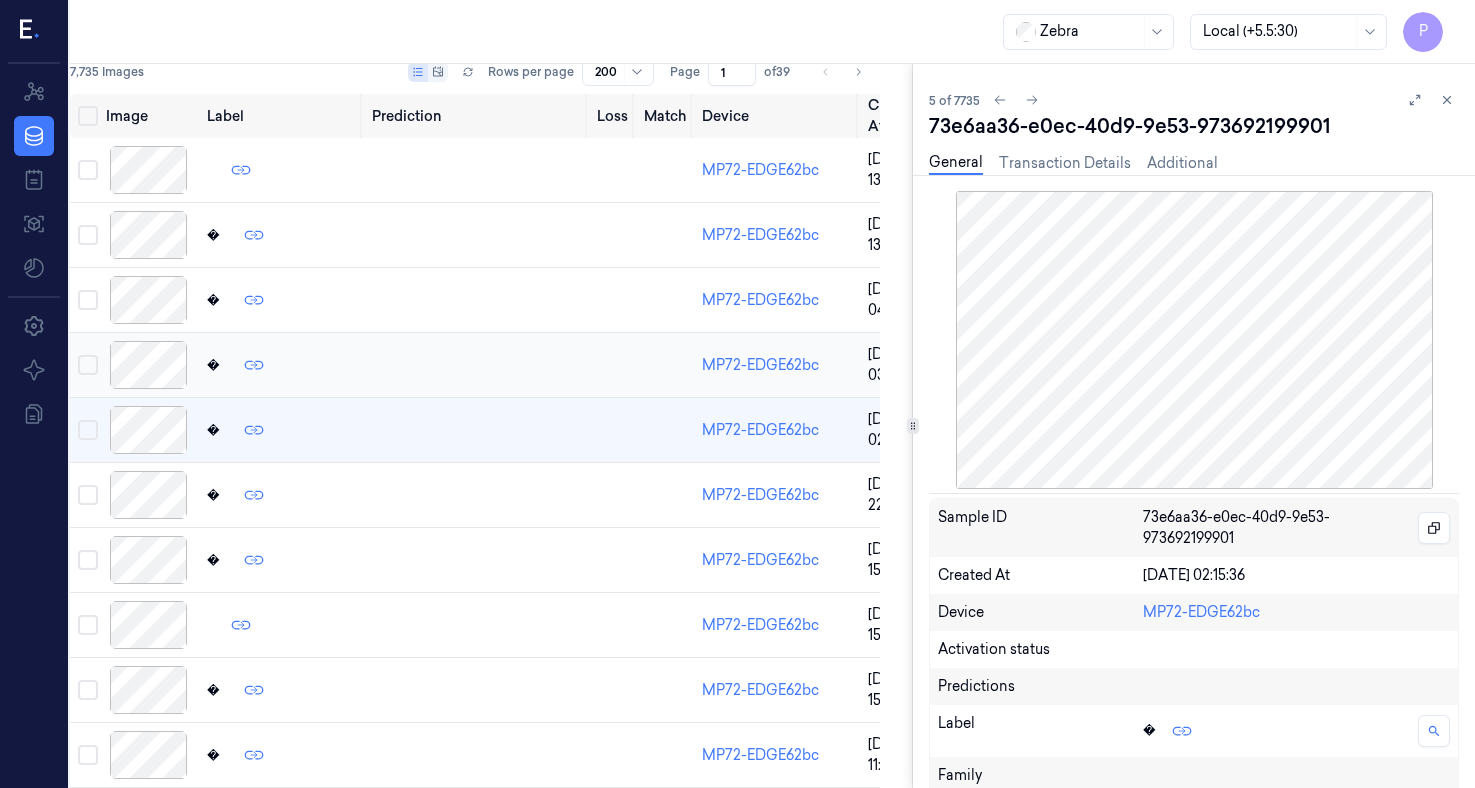 click at bounding box center (148, 365) 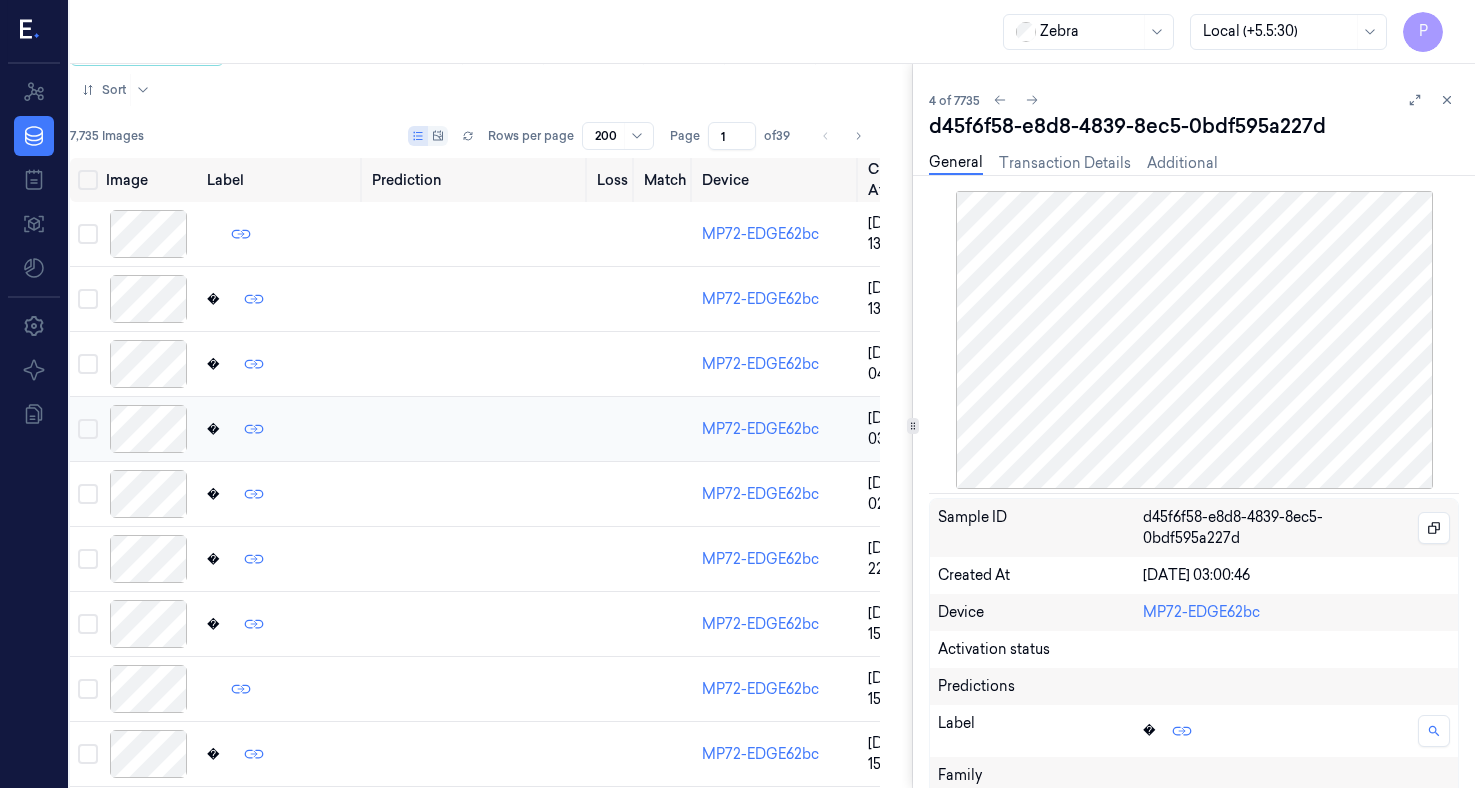 scroll, scrollTop: 134, scrollLeft: 32, axis: both 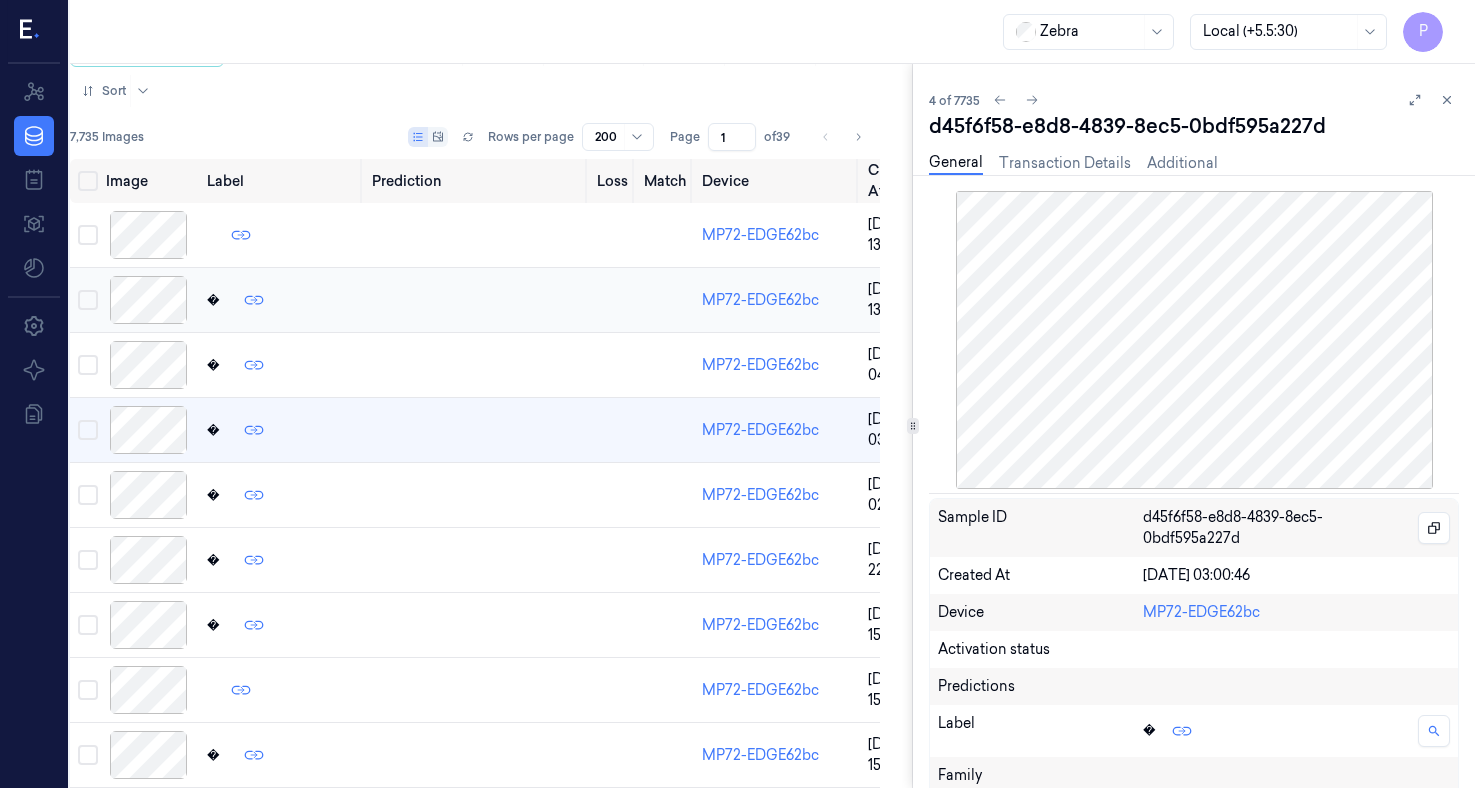 click at bounding box center (148, 300) 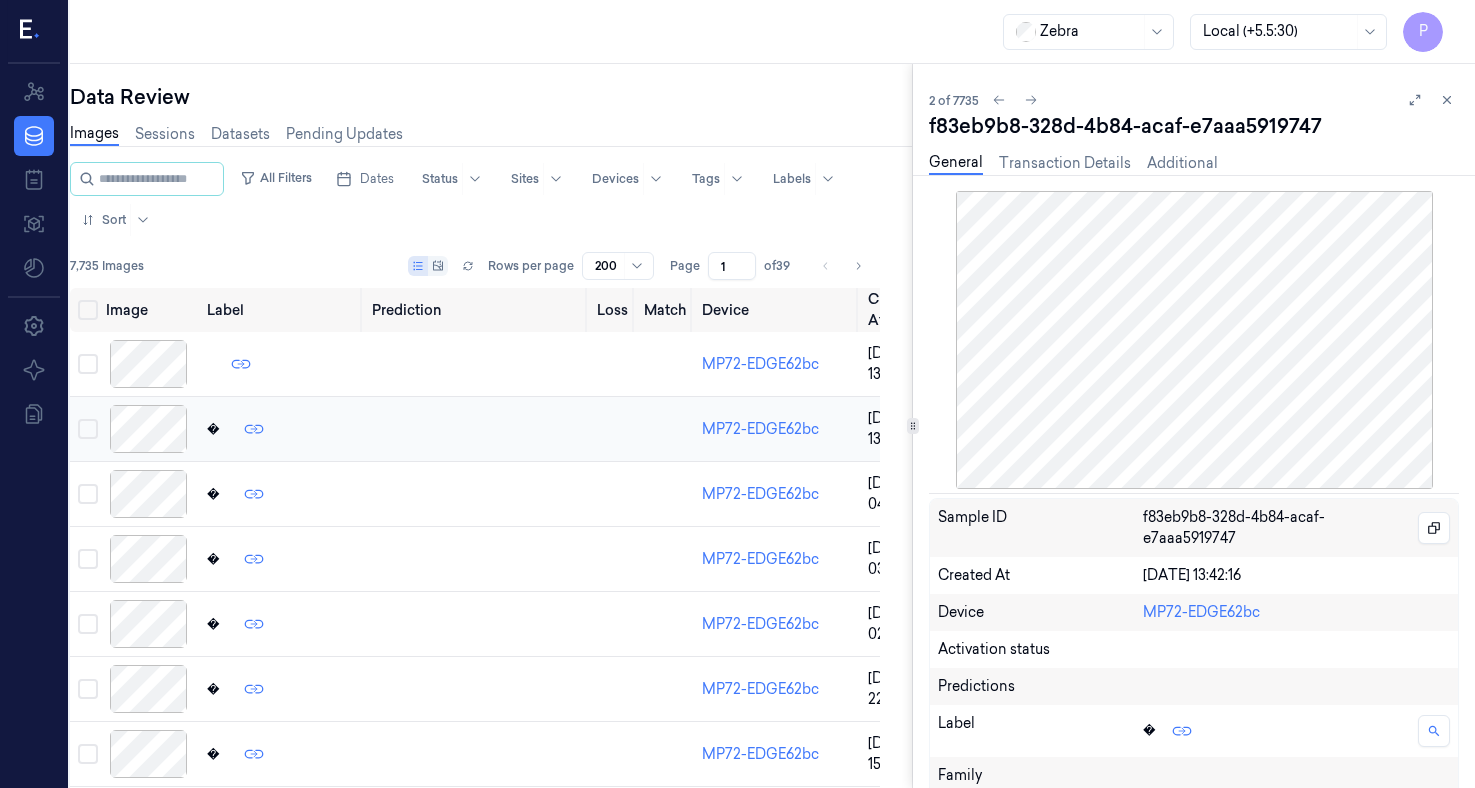 scroll, scrollTop: 4, scrollLeft: 32, axis: both 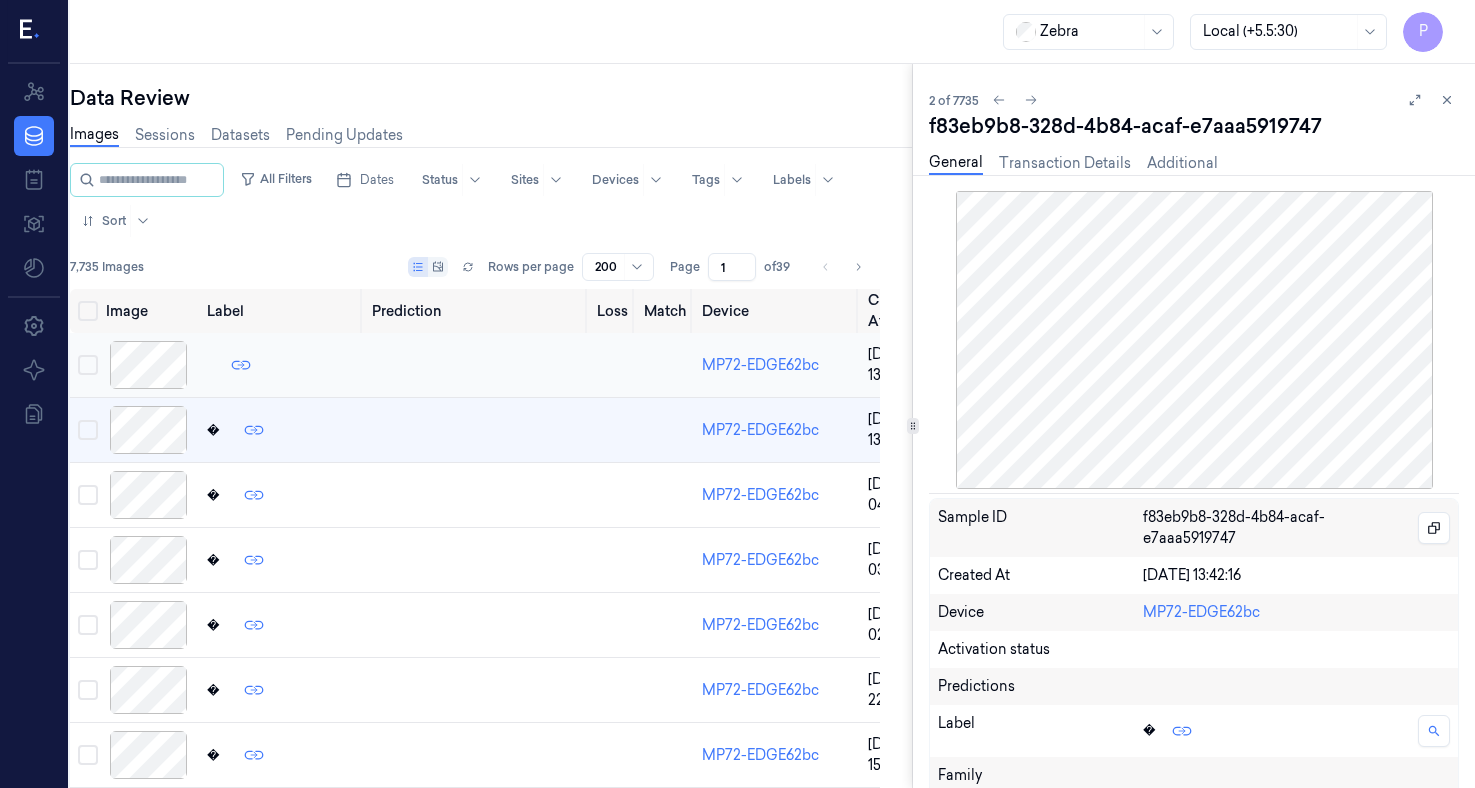 click at bounding box center (148, 365) 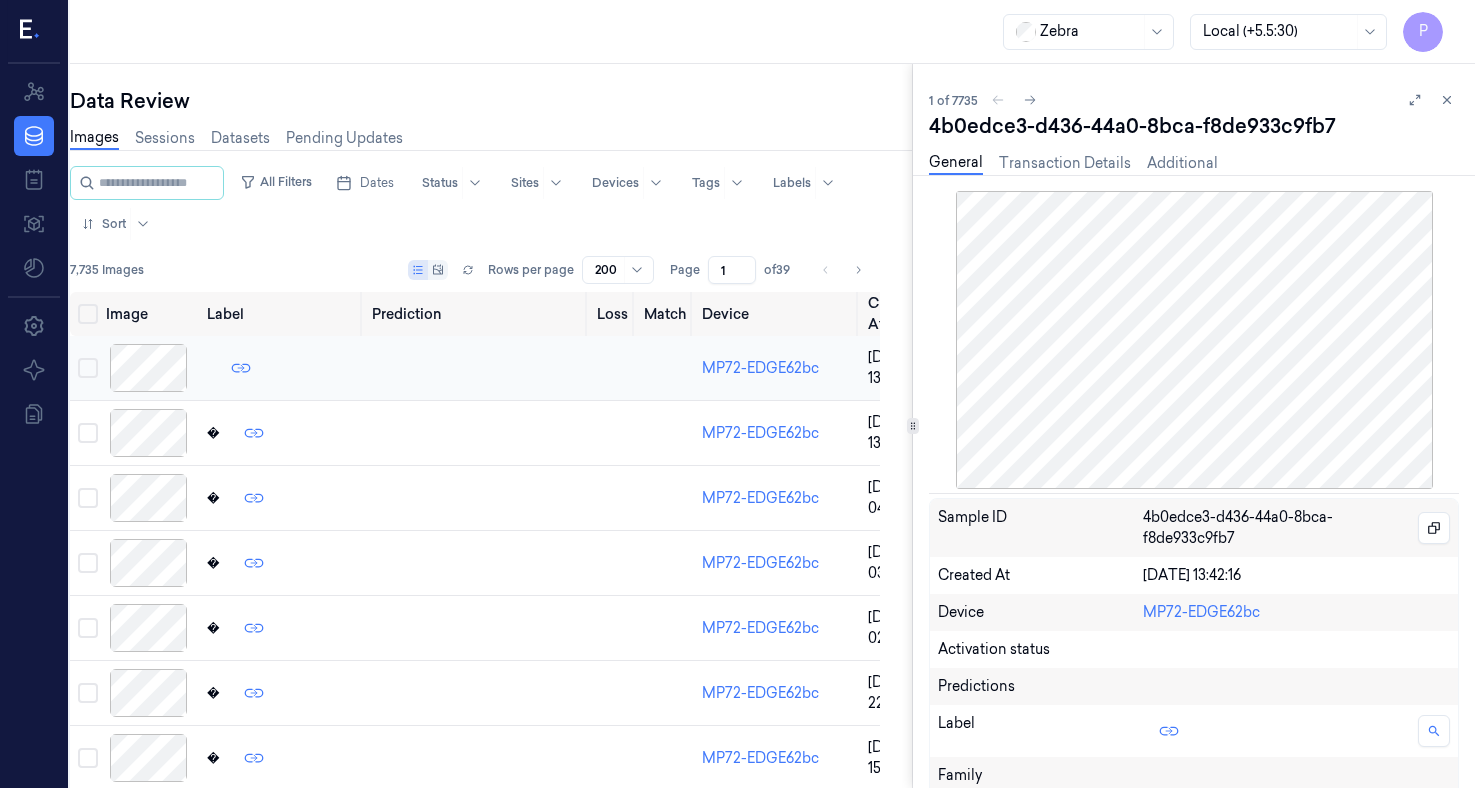 scroll, scrollTop: 0, scrollLeft: 32, axis: horizontal 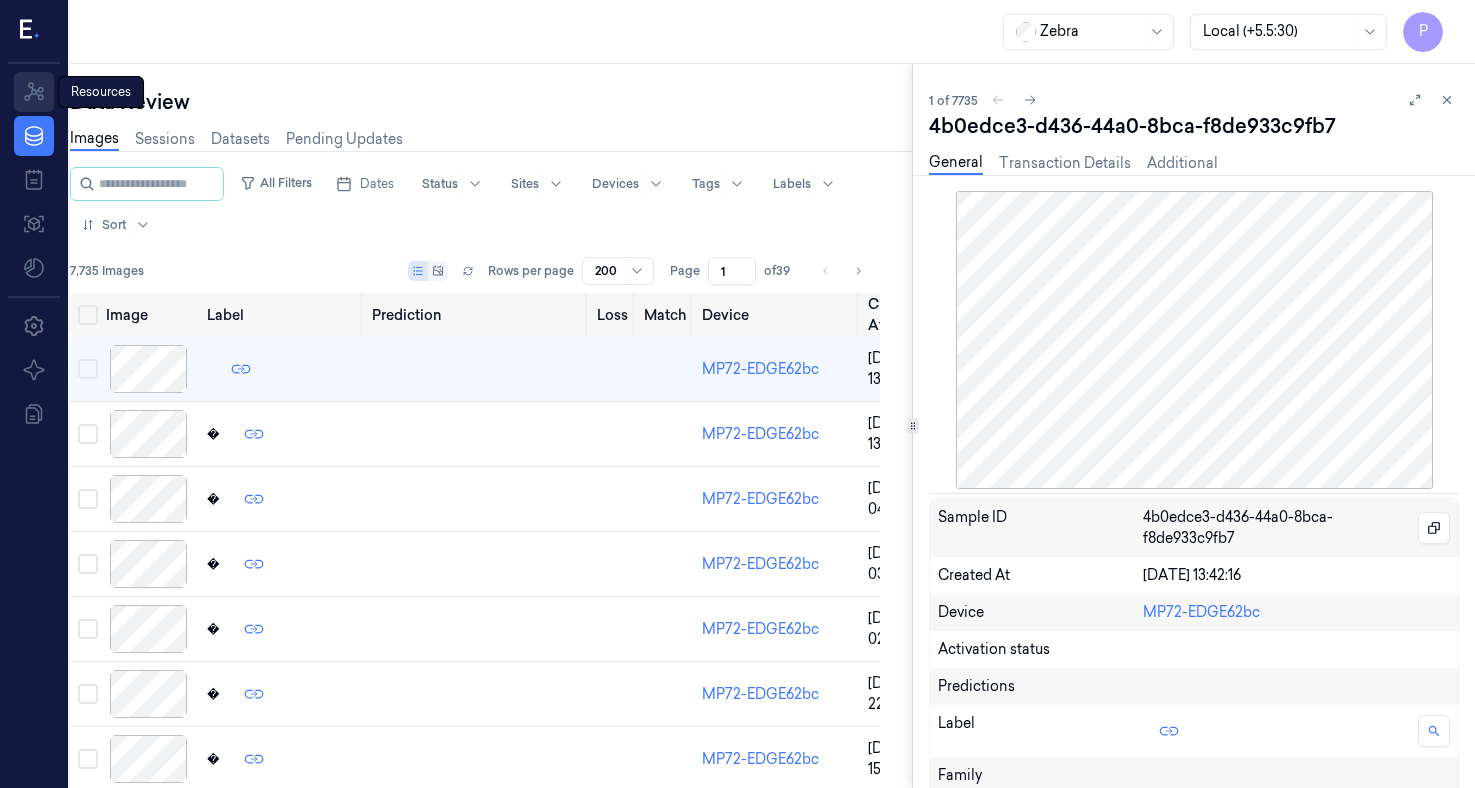 click on "Resources" at bounding box center [34, 92] 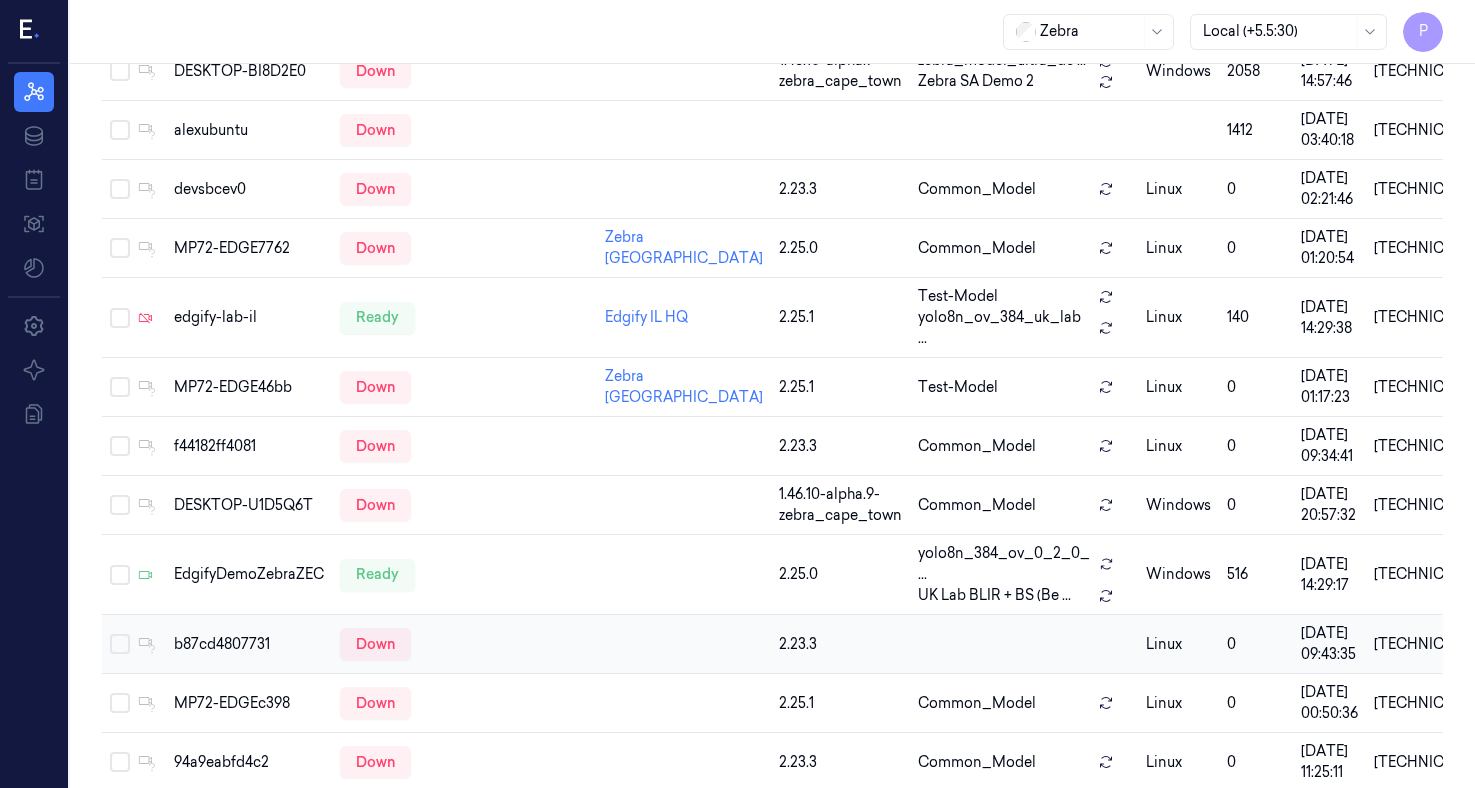 scroll, scrollTop: 0, scrollLeft: 0, axis: both 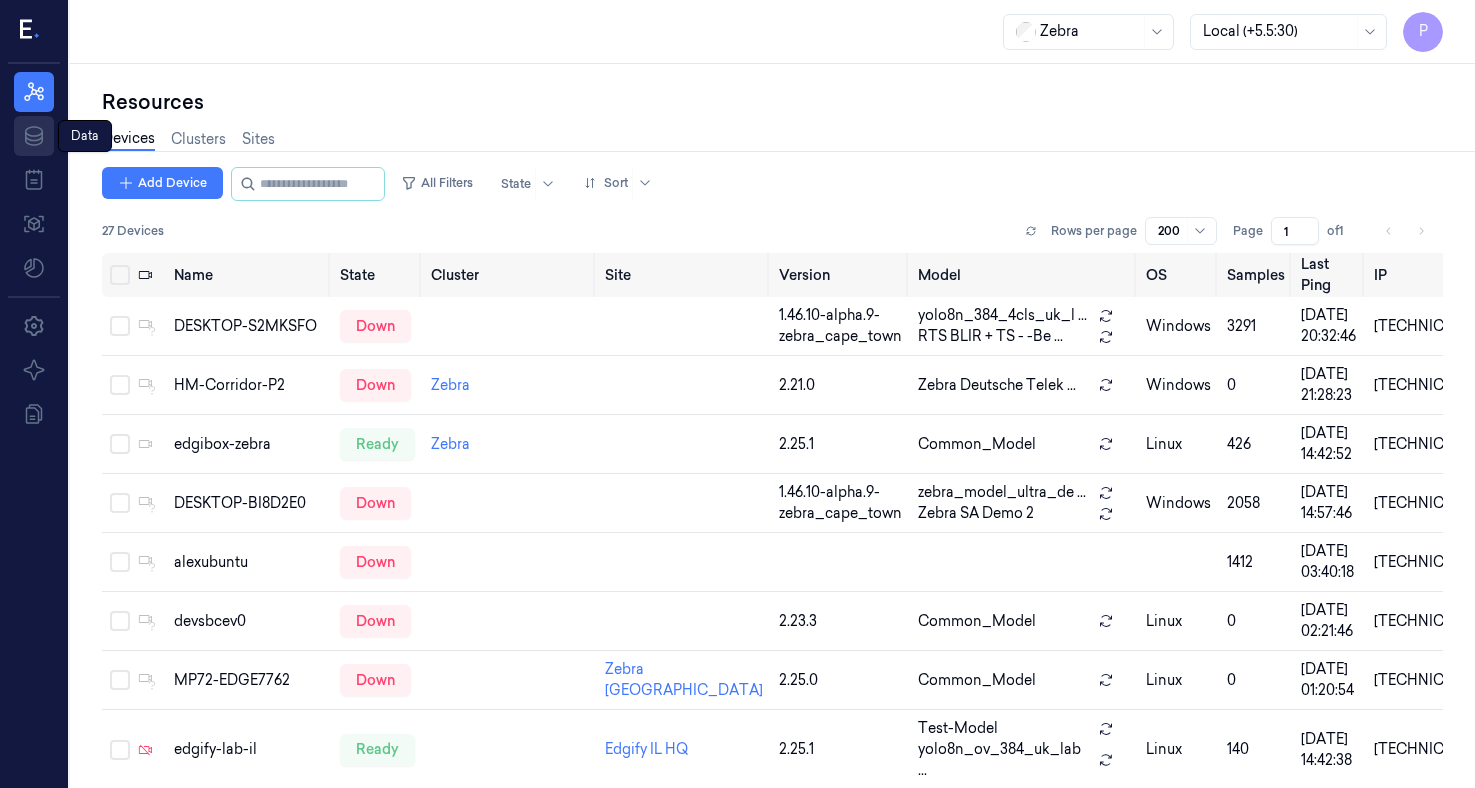 click on "Data" at bounding box center [34, 136] 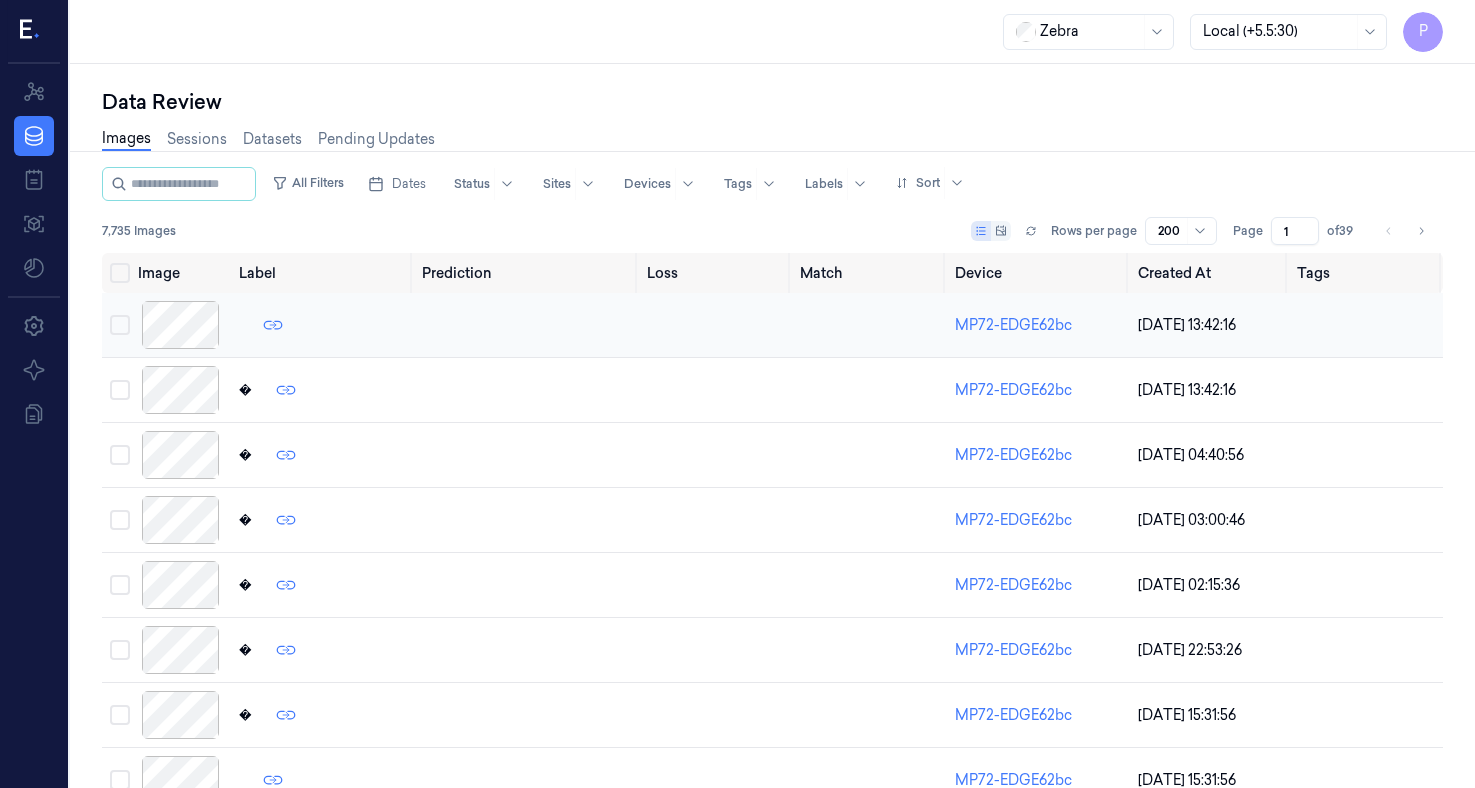 click at bounding box center (180, 325) 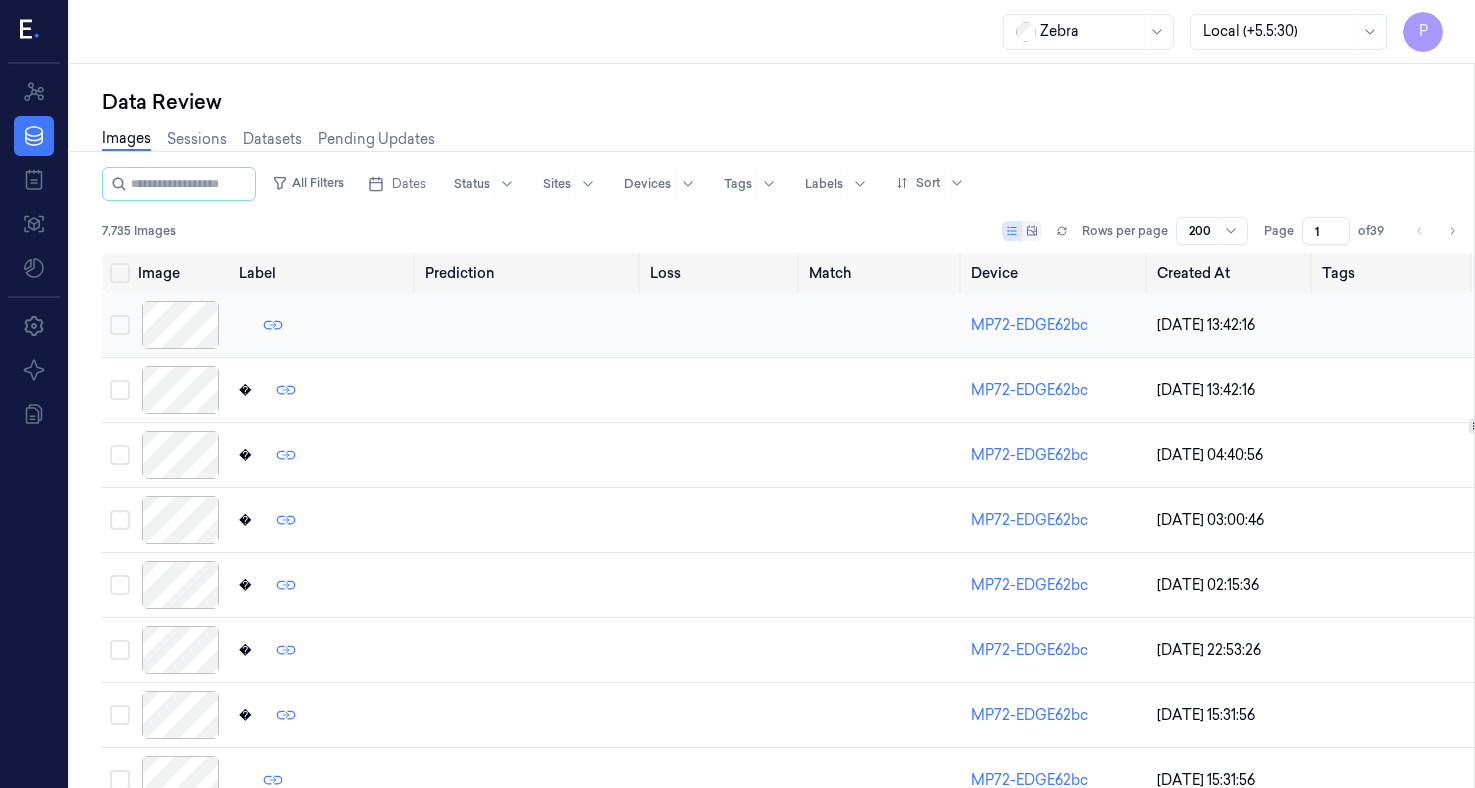 scroll, scrollTop: 0, scrollLeft: 0, axis: both 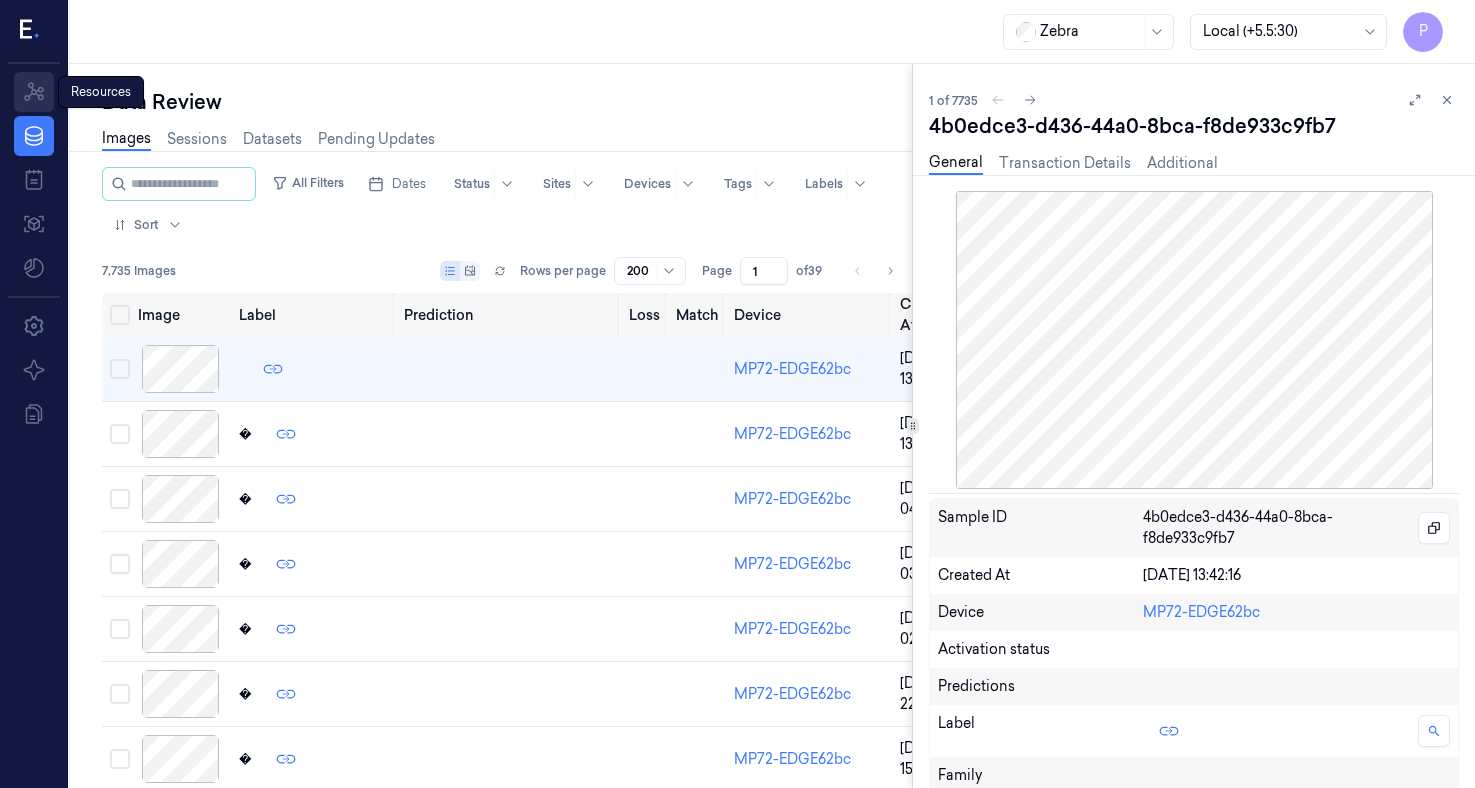 click 